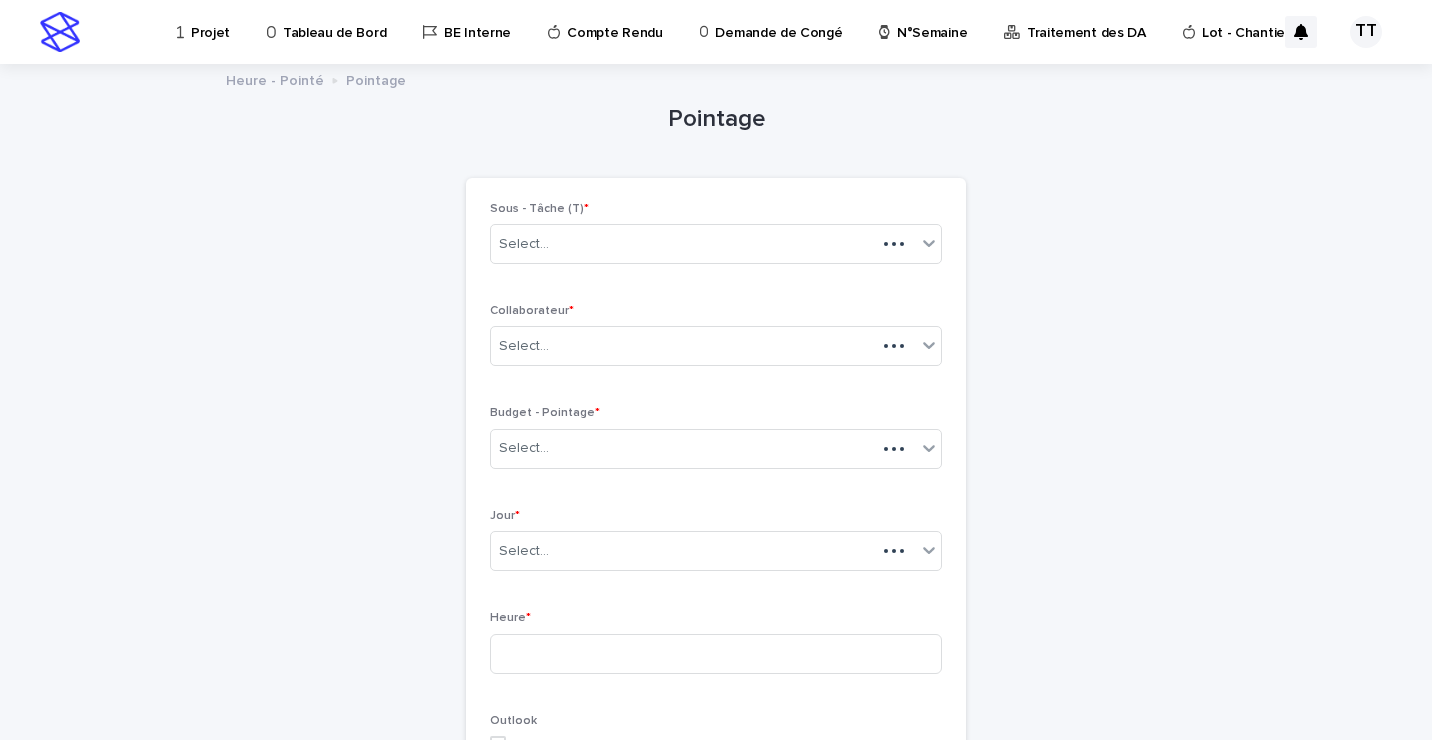 scroll, scrollTop: 0, scrollLeft: 0, axis: both 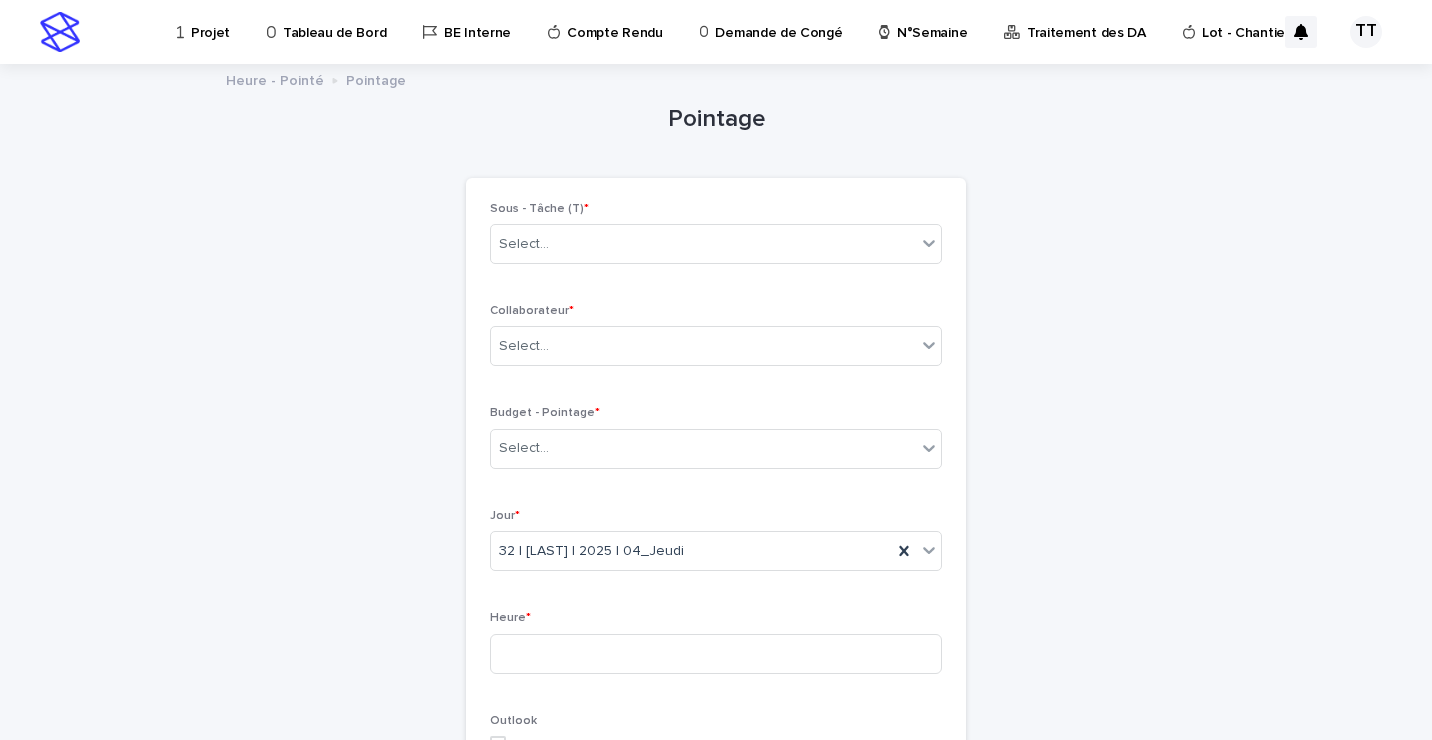 click on "Projet" at bounding box center [210, 21] 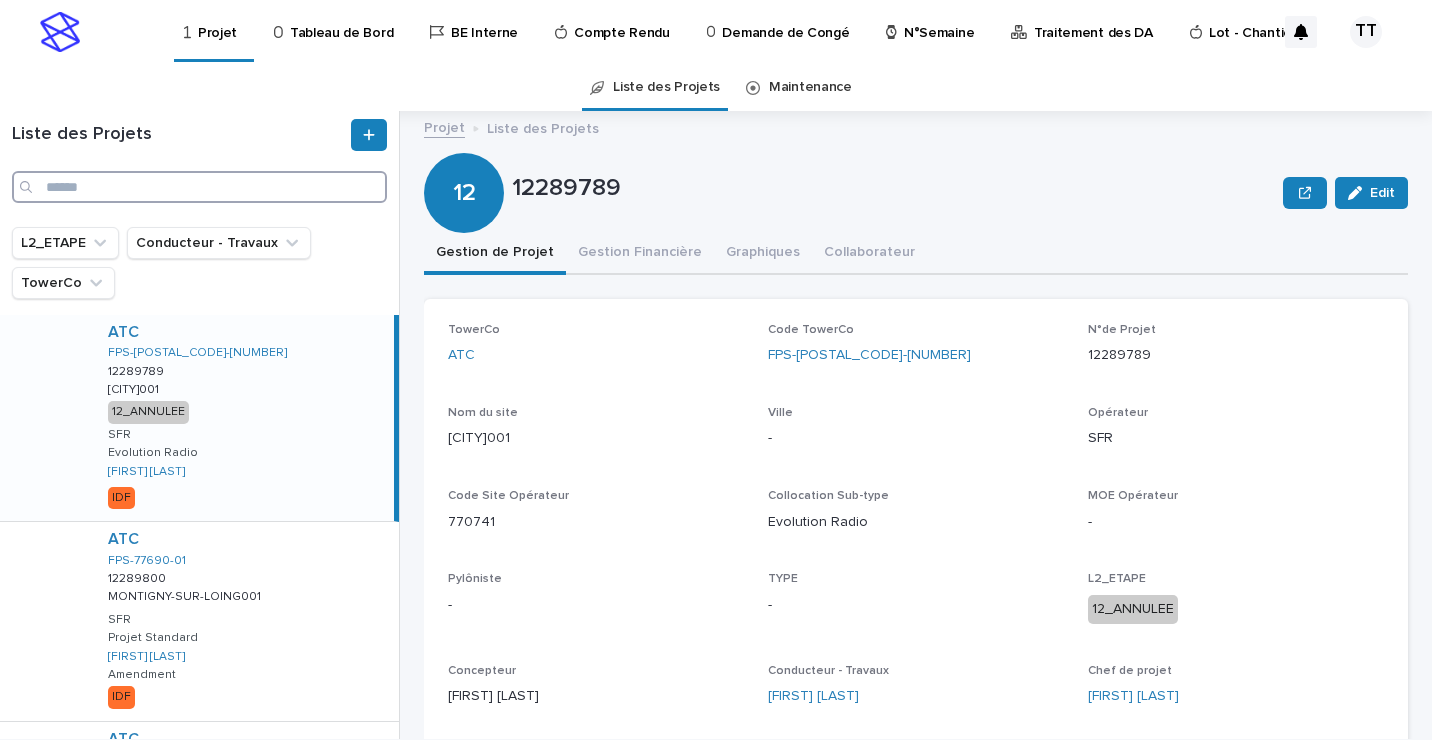 click at bounding box center (199, 187) 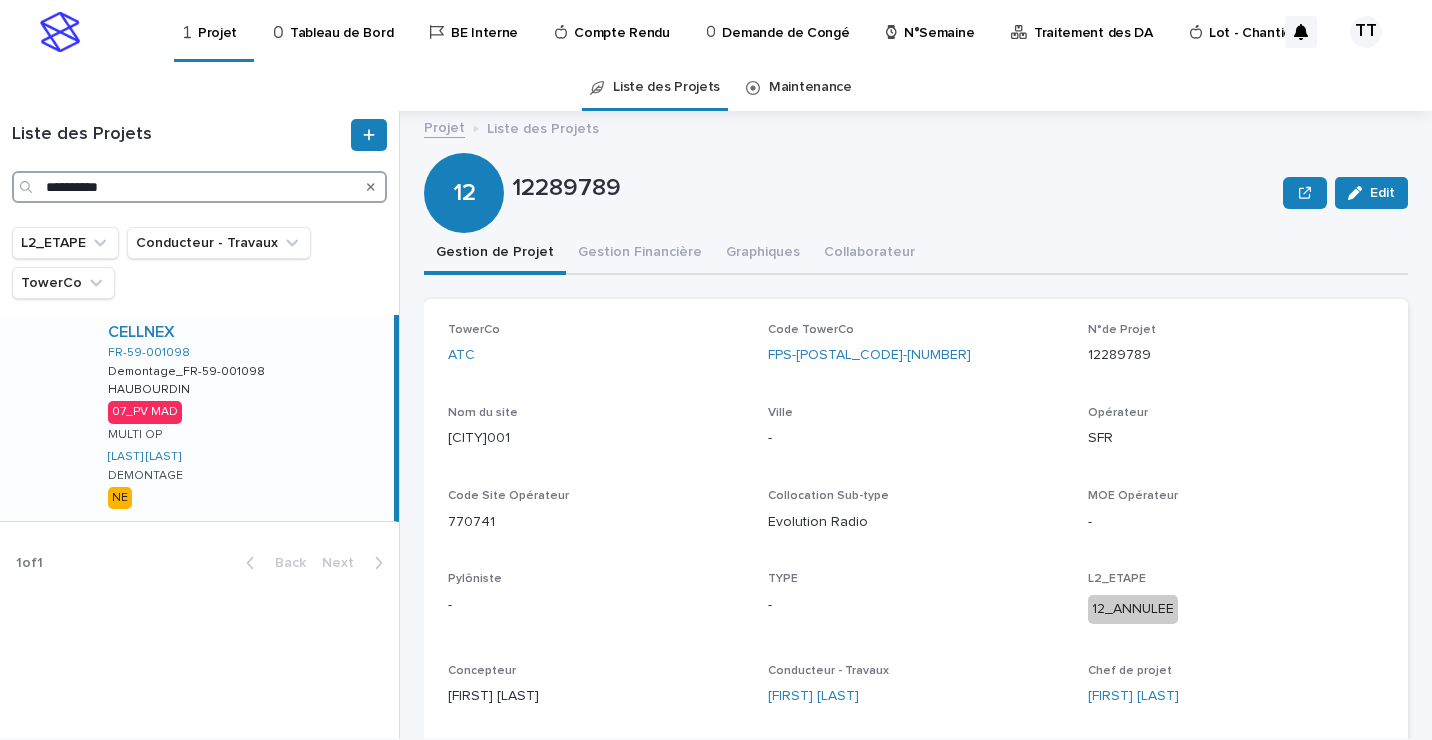 type on "**********" 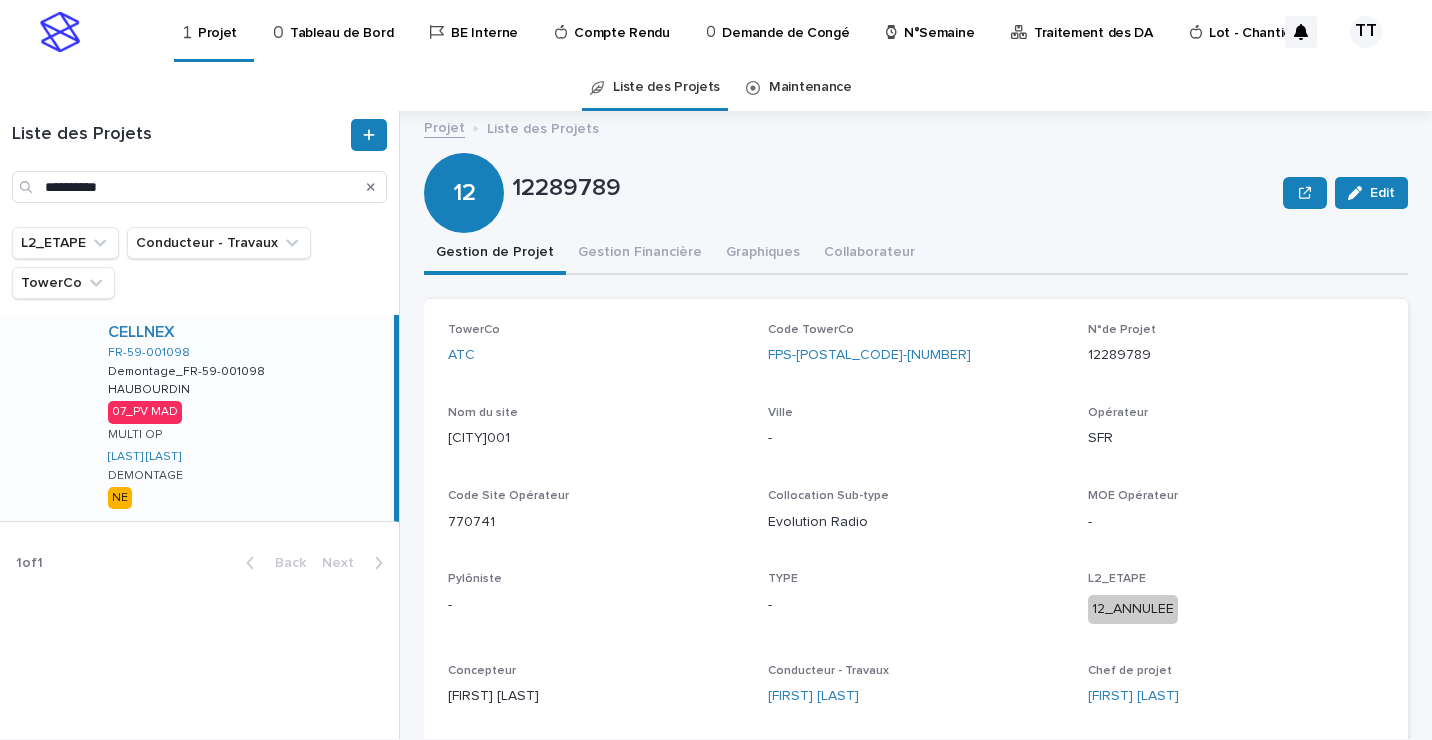 click on "Demontage_FR-59-001098" at bounding box center (188, 370) 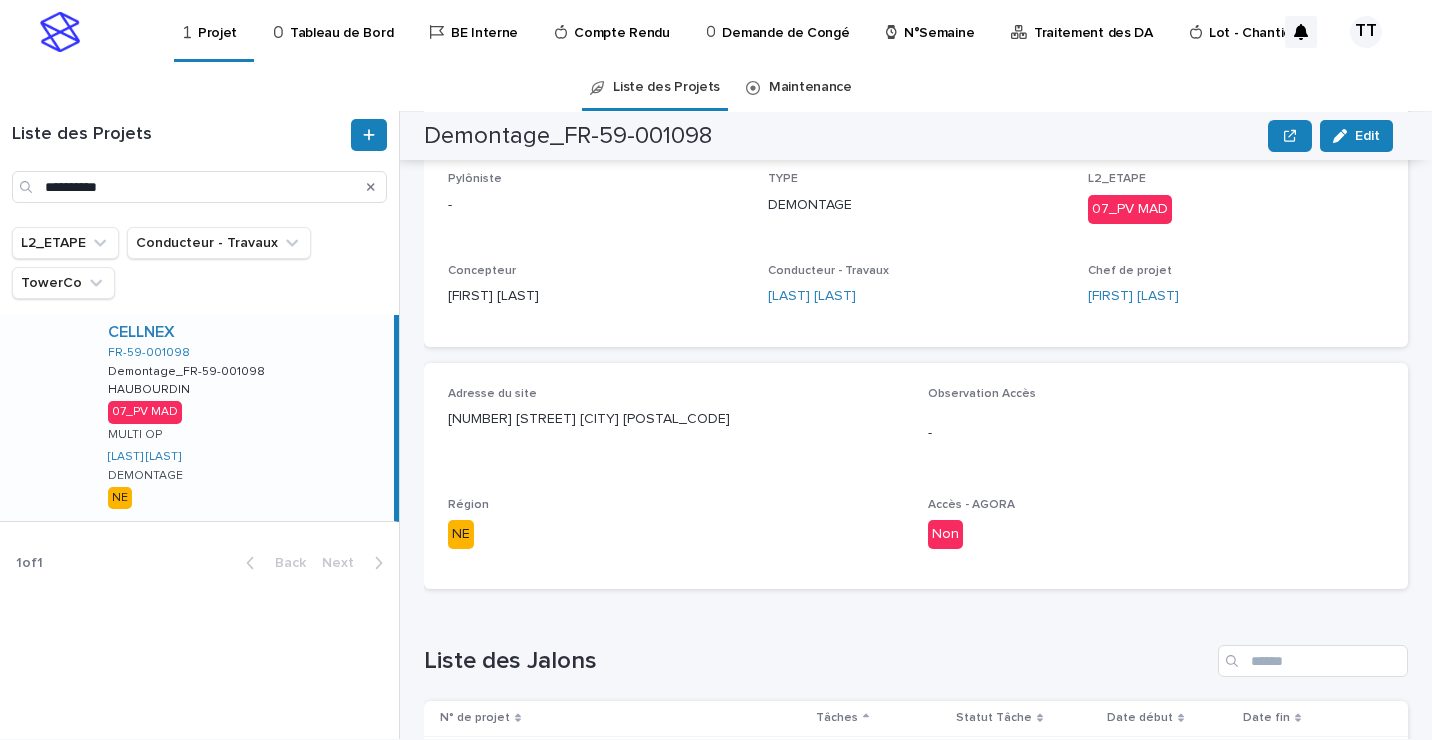 scroll, scrollTop: 0, scrollLeft: 0, axis: both 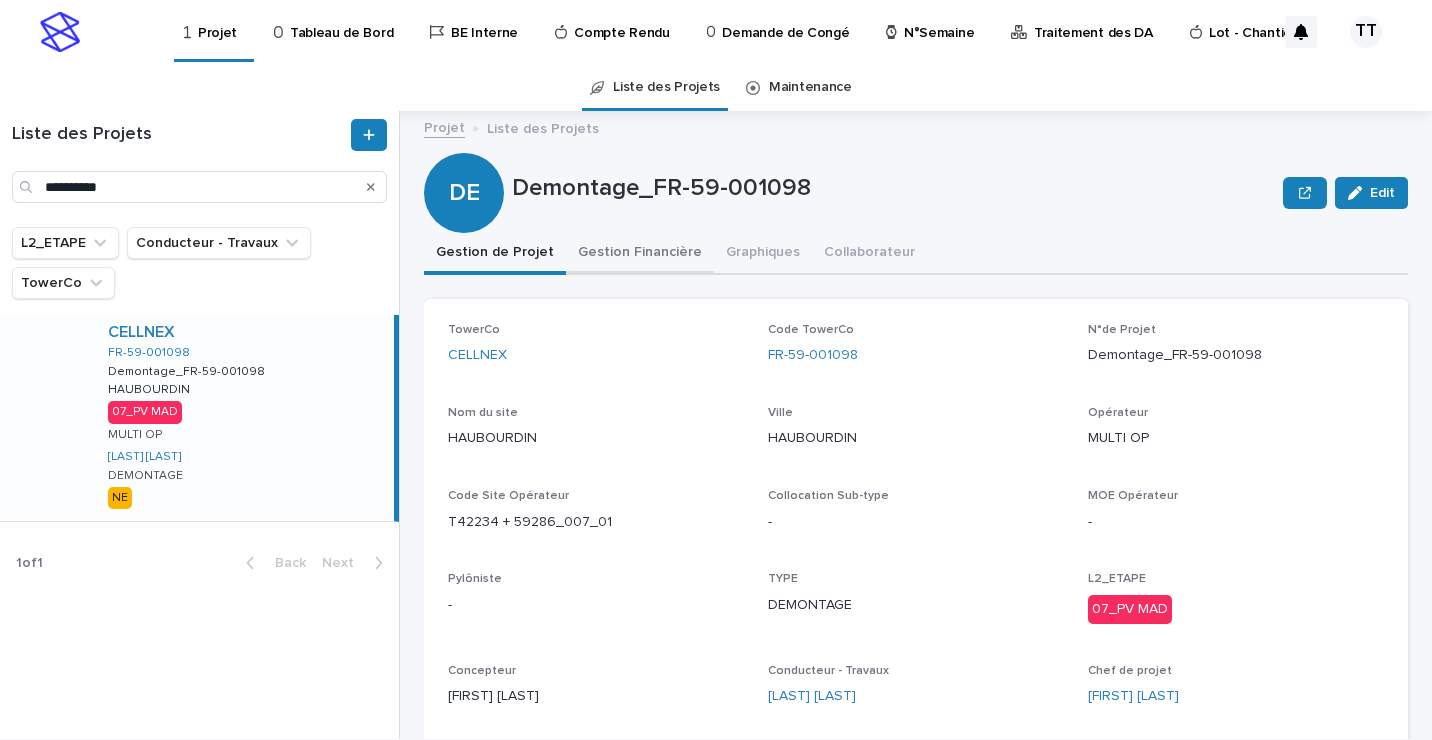click on "Gestion Financière" at bounding box center (640, 254) 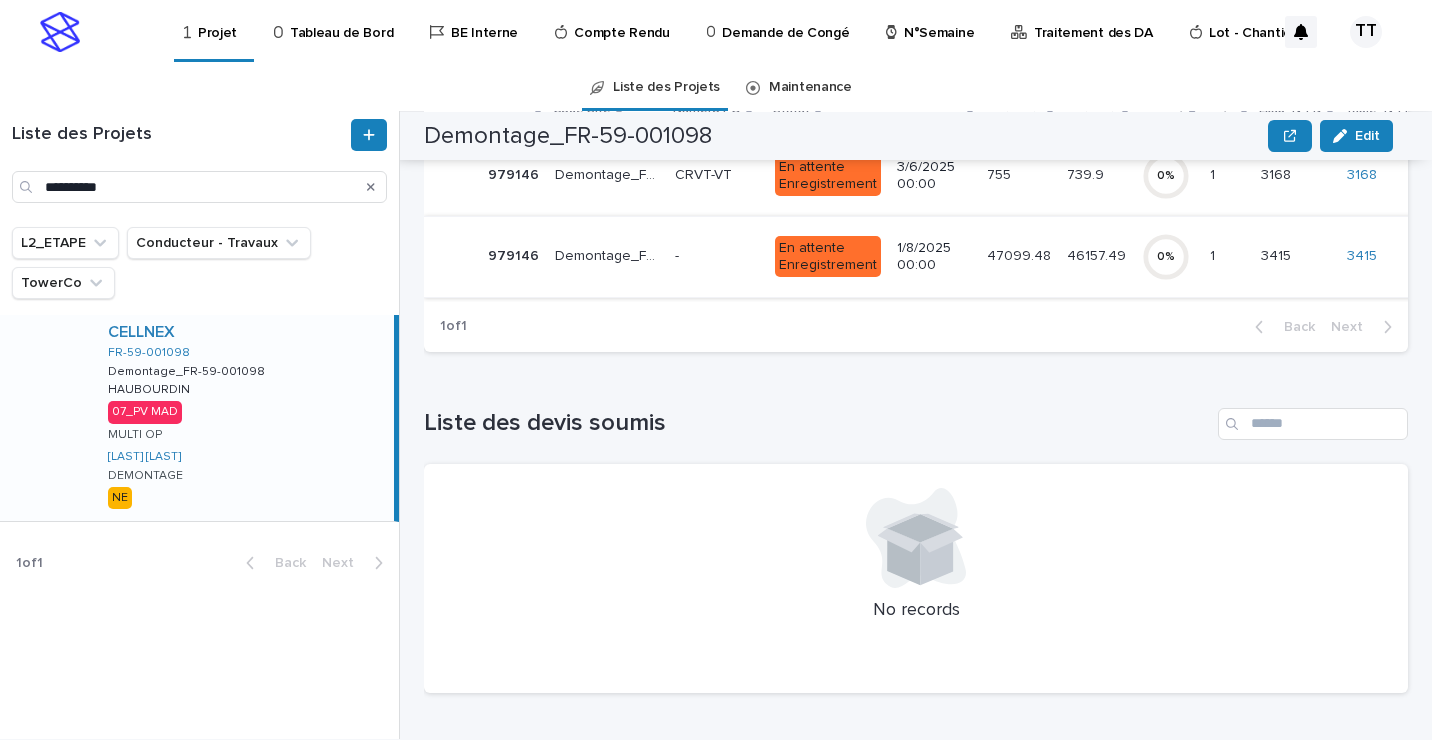 scroll, scrollTop: 124, scrollLeft: 0, axis: vertical 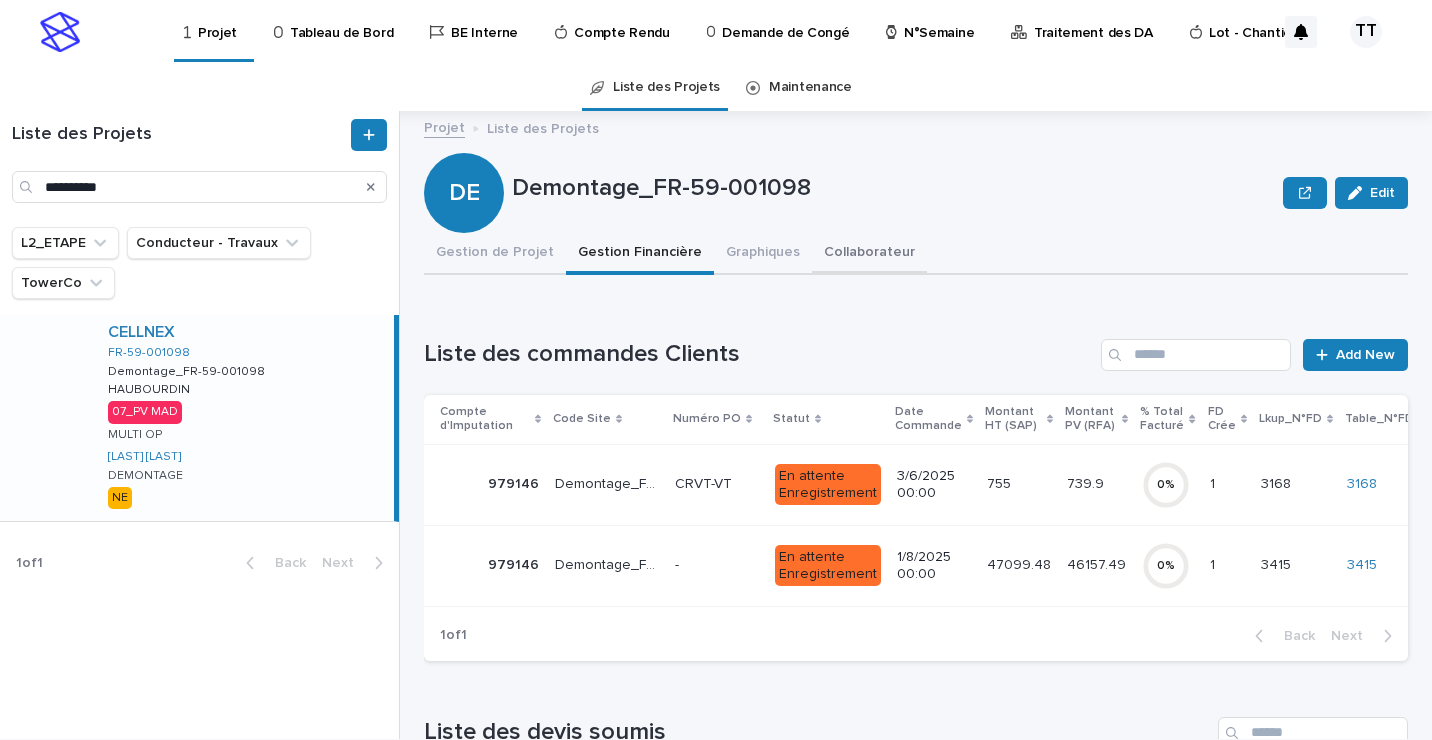 click on "Collaborateur" at bounding box center (869, 254) 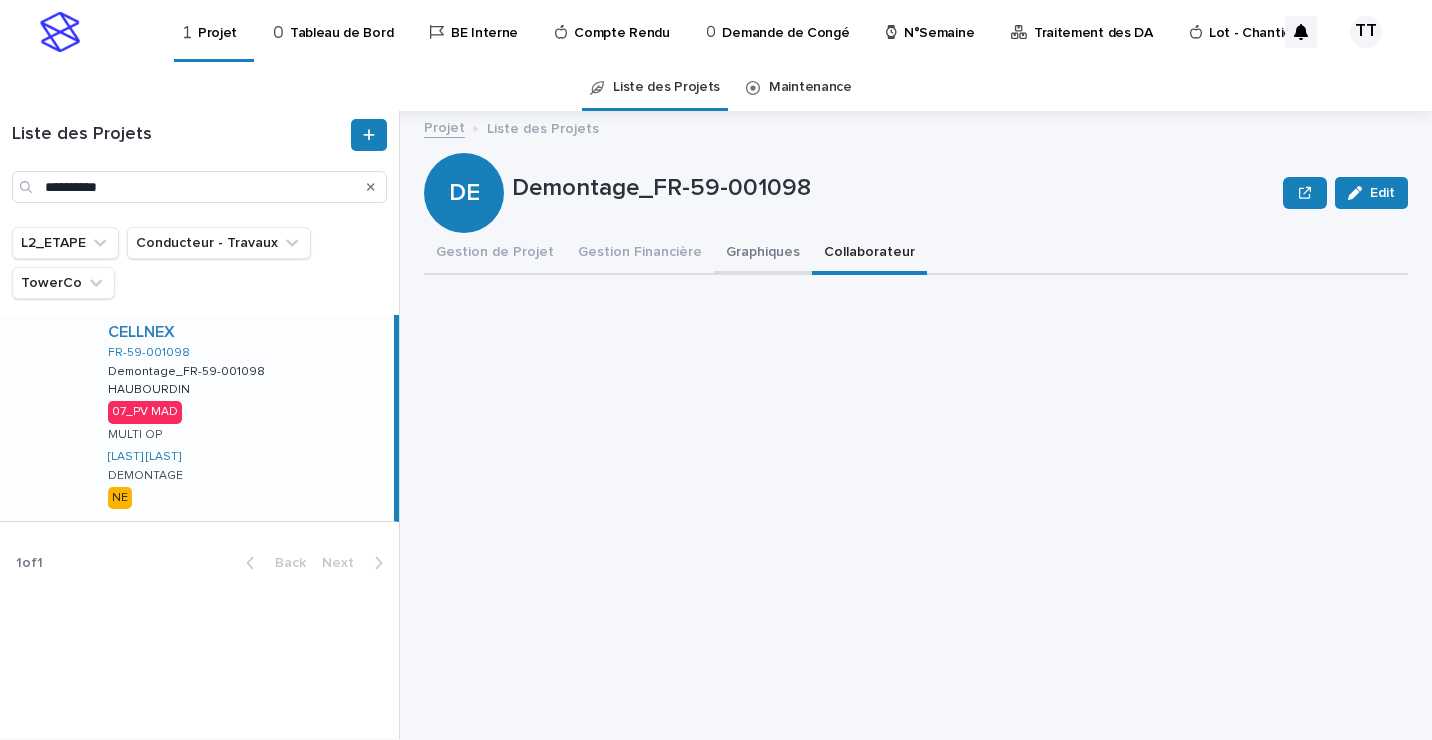 click on "Graphiques" at bounding box center (763, 254) 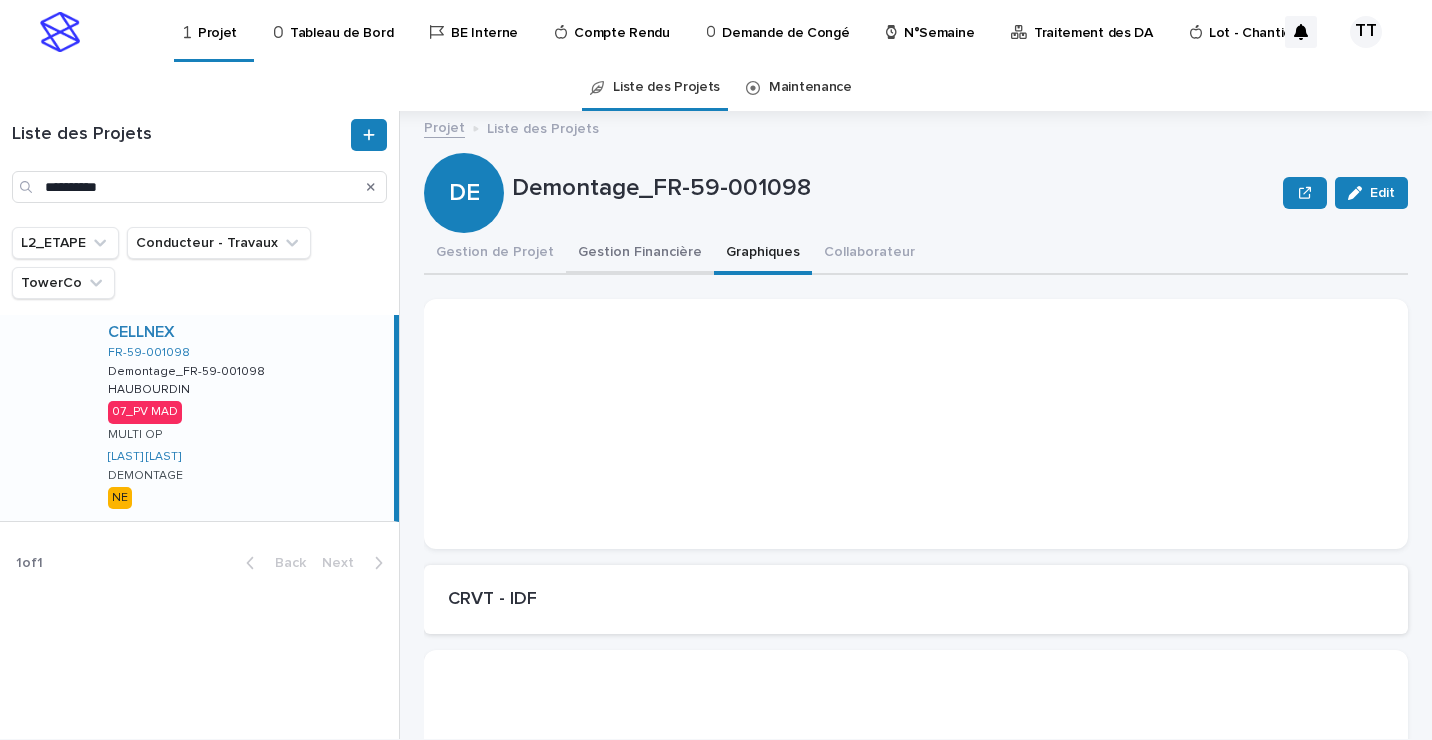 click on "Gestion Financière" at bounding box center (640, 254) 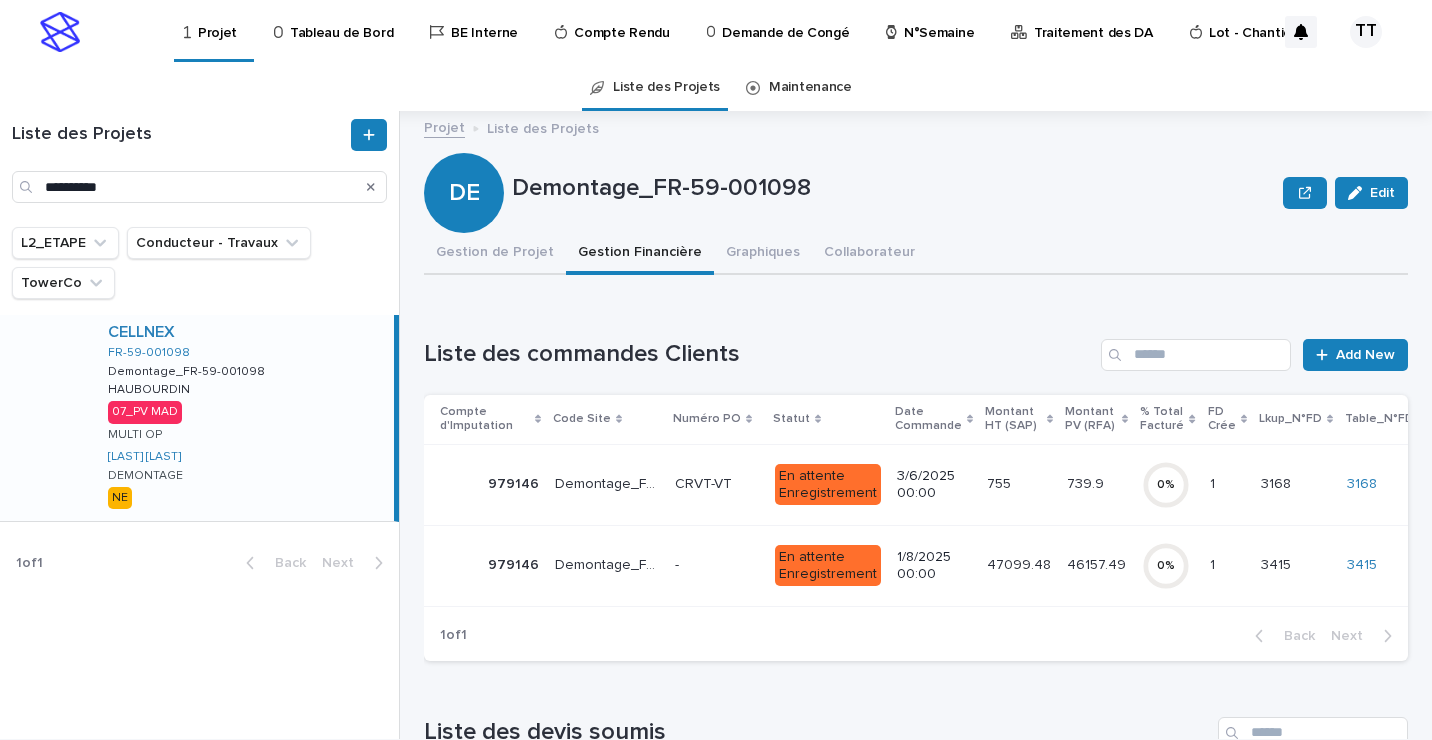 click on "1/8/2025 00:00" at bounding box center (934, 566) 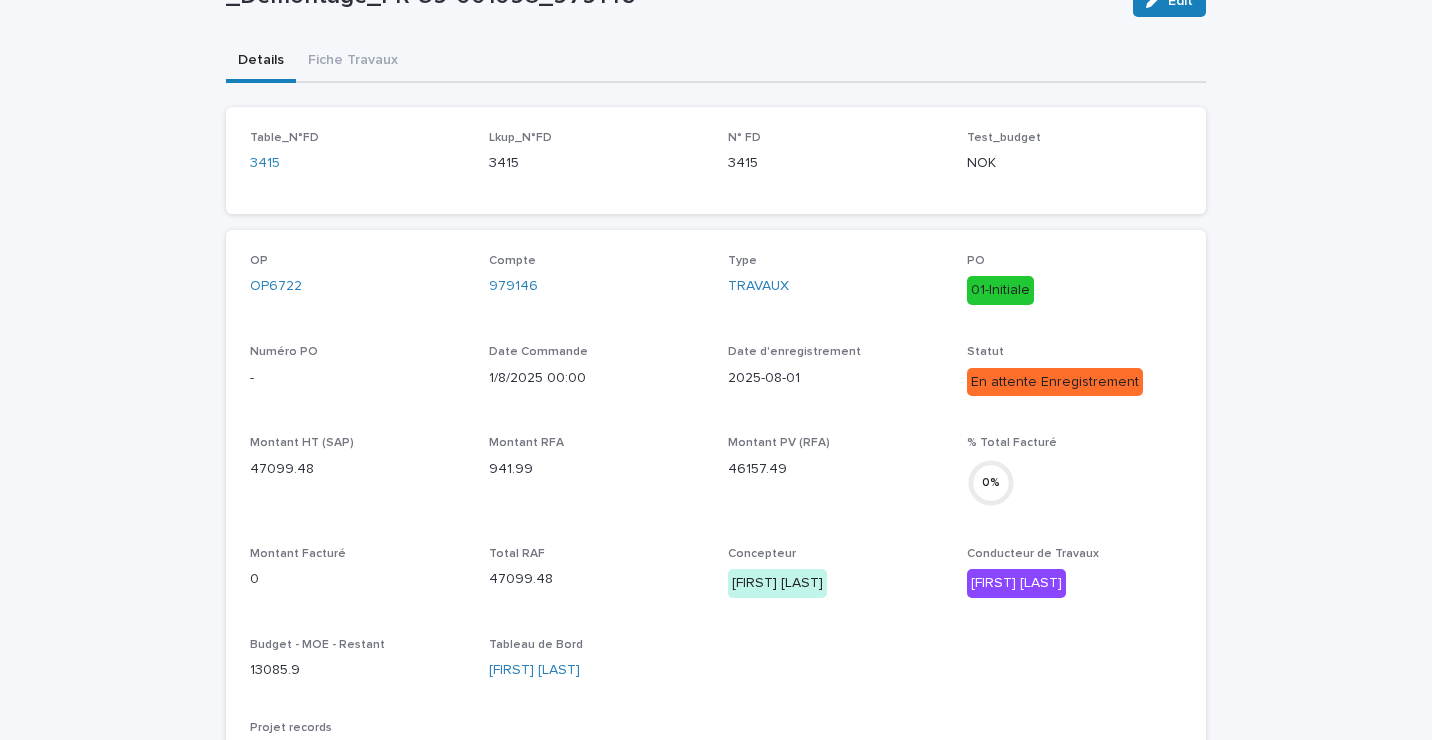 scroll, scrollTop: 0, scrollLeft: 0, axis: both 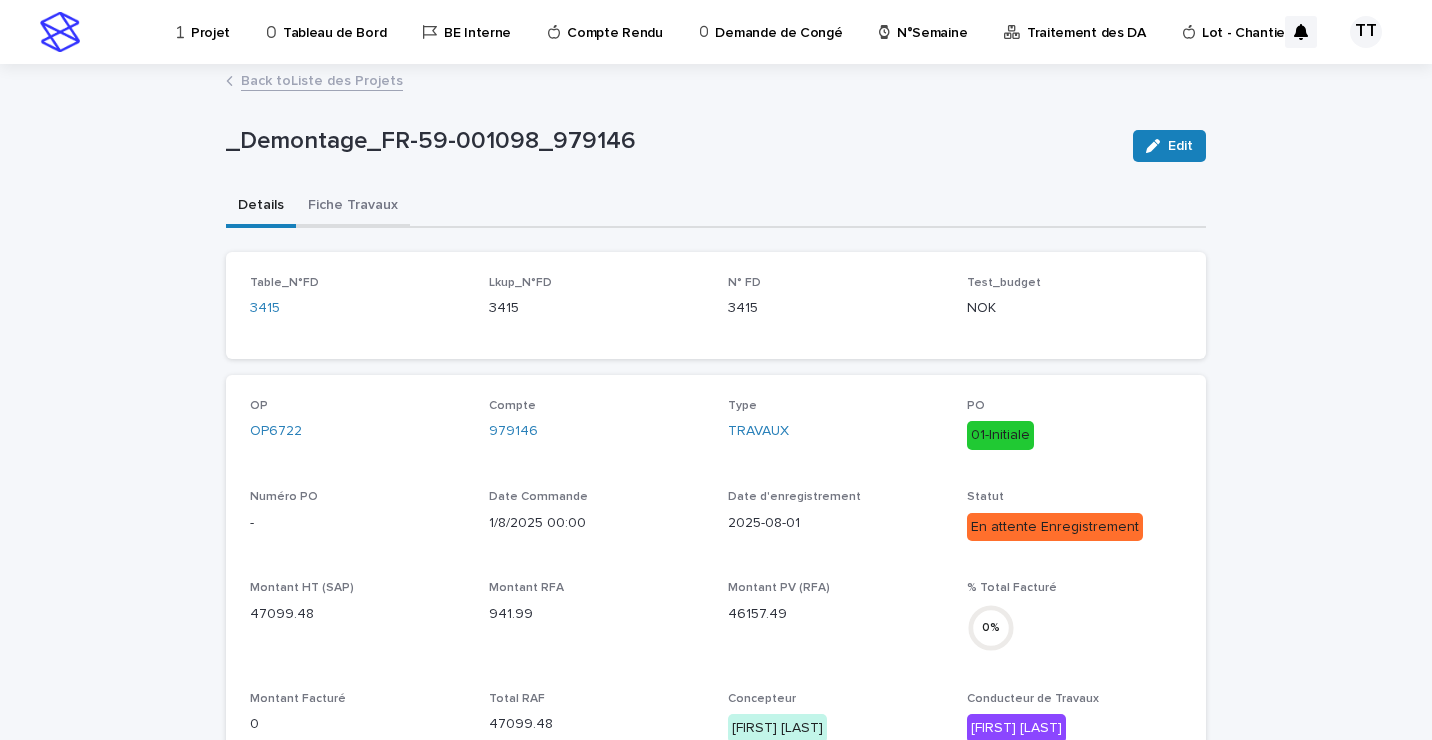 click on "Fiche Travaux" at bounding box center [353, 207] 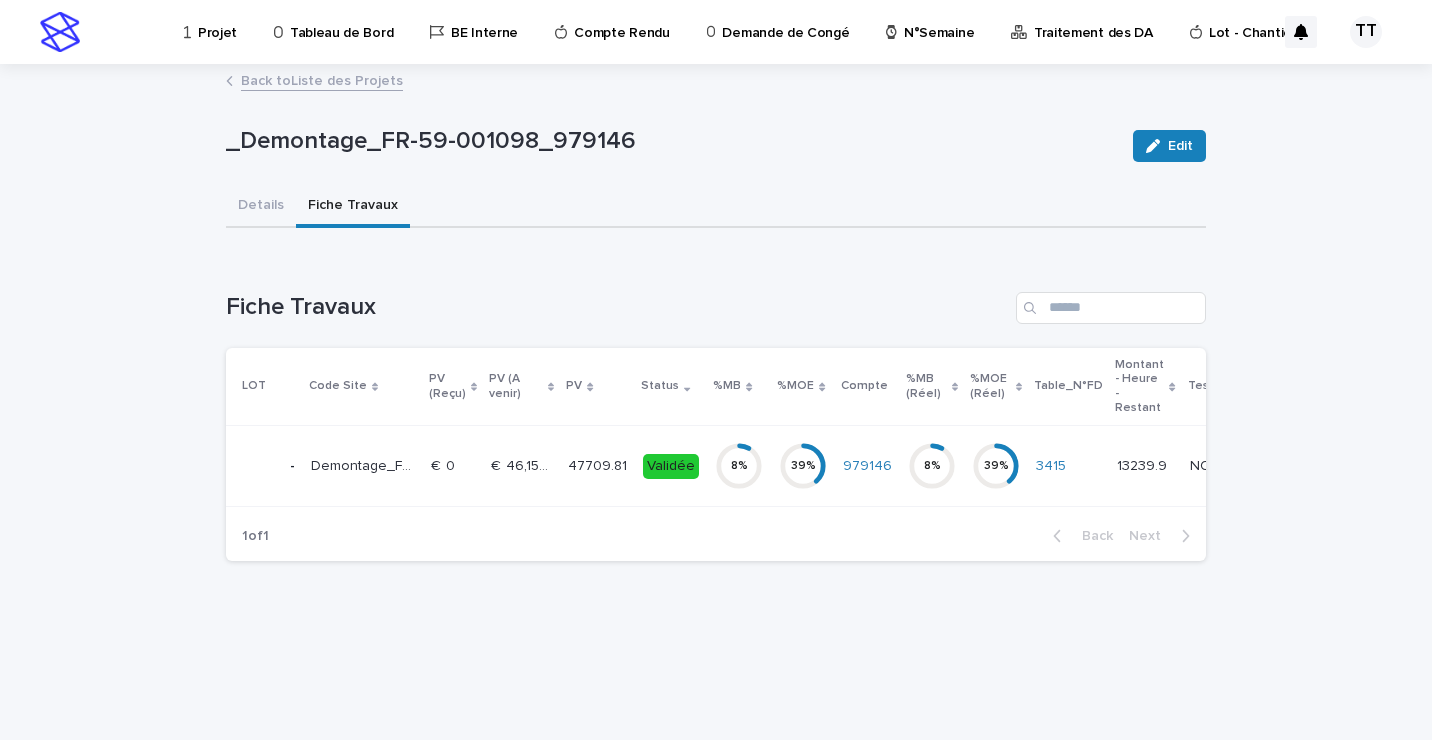 click on "47709.81" at bounding box center [599, 464] 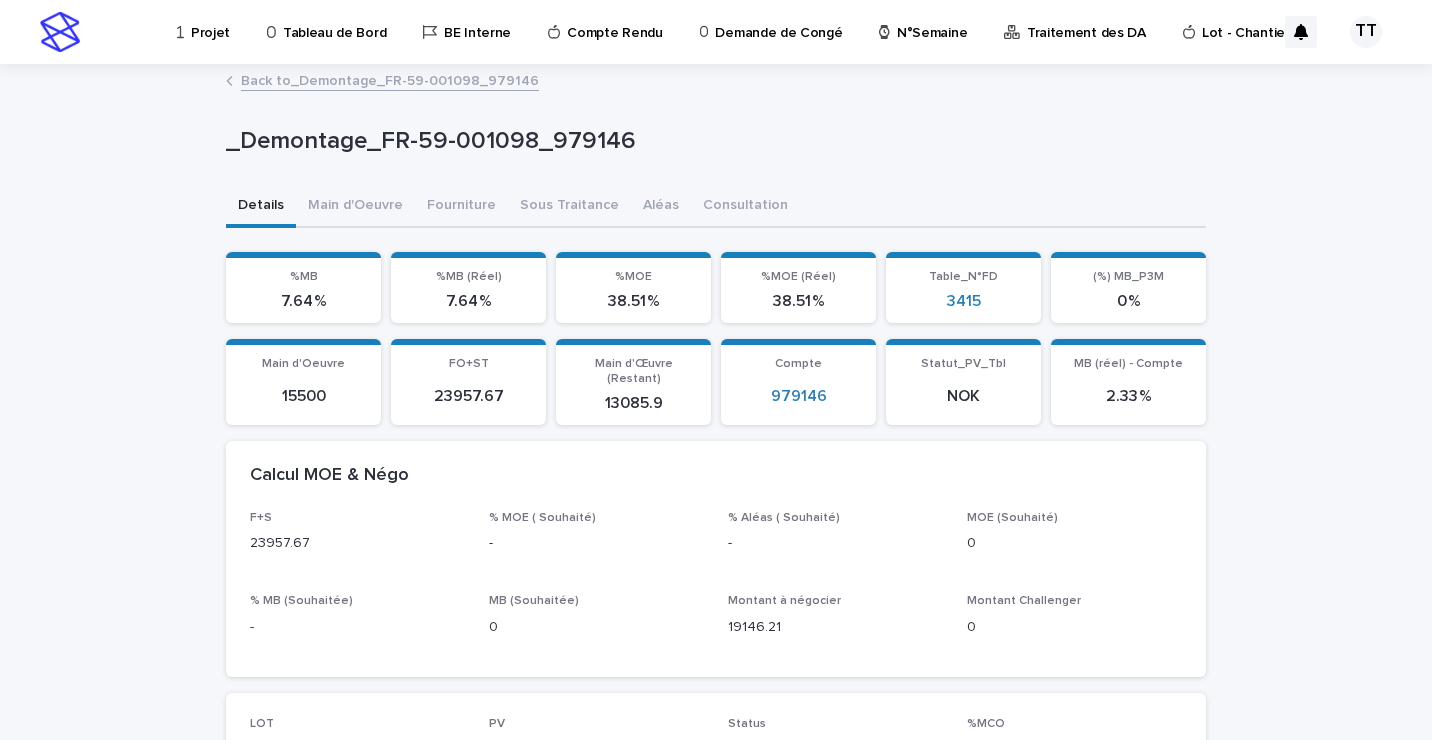scroll, scrollTop: 100, scrollLeft: 0, axis: vertical 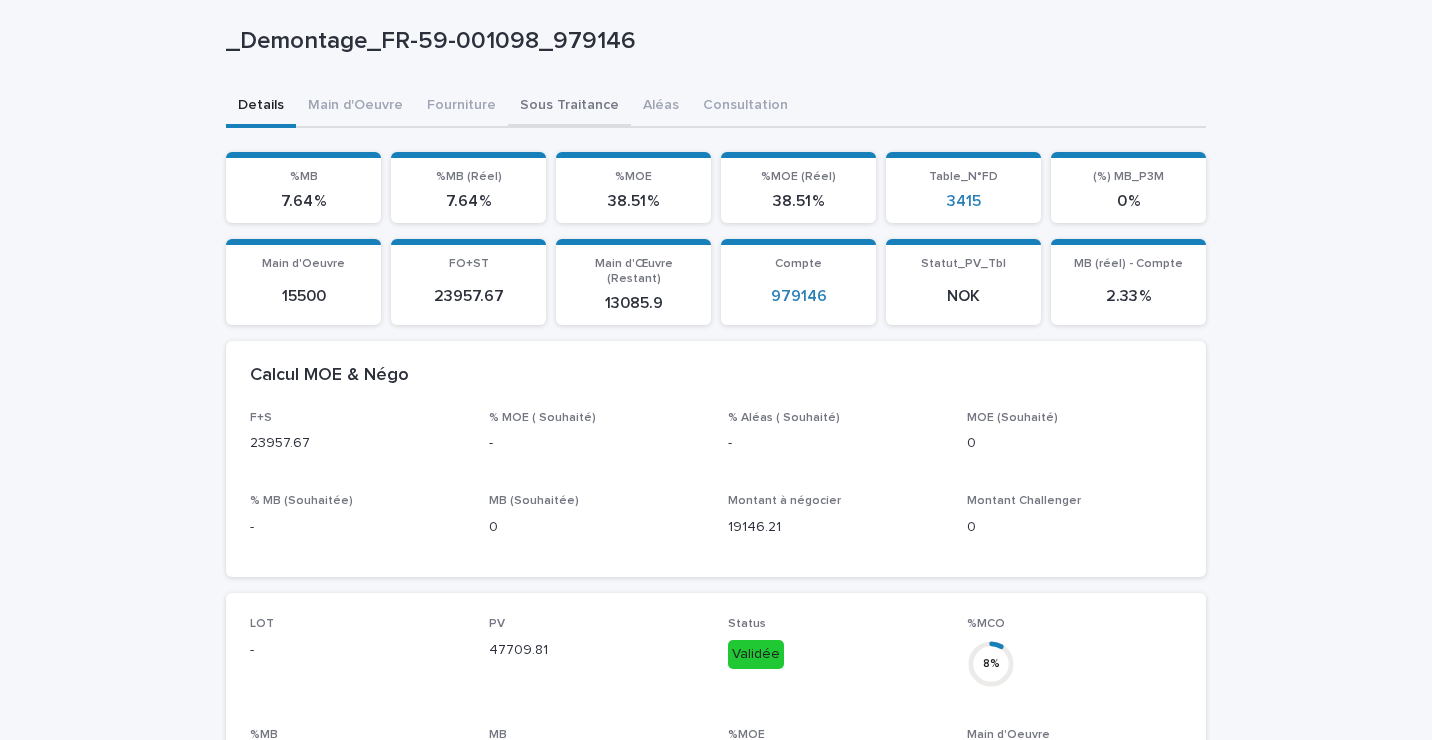 click on "_Demontage_FR-59-001098_979146 _Demontage_FR-59-001098_979146 Sorry, there was an error saving your record. Please try again. Please fill out the required fields below. Details Main d'Oeuvre Fourniture Sous Traitance Aléas Consultation Main d'Oeuvre 15500 FO+ST 23957.67 Main d'Œuvre (Restant) 13085.9 Compte 979146   Statut_PV_Tbl NOK MB (réel) - Compte 2.33 % Calcul MOE & Négo F+S 23957.67 % MOE ( Souhaité) - % Aléas ( Souhaité) - MOE (Souhaité) 0 % MB (Souhaitée) - MB (Souhaitée) 0 Montant à négocier 19146.21 Montant Challenger 0 LOT - PV 47709.81 Status Validée %MCO 8 % %MB 8 % MB 3646.21 %MOE 39 % Main d'Oeuvre 15500 %MB (Réel) 8 % PAT - MB 3646.21 %MOE (Réel) 39 % PAT (MOE) 15500 Sous Traitante 23957.67 Fourniture 0 Aléas 789.15 Dépenses Directes 40246.82 0" at bounding box center (716, 754) 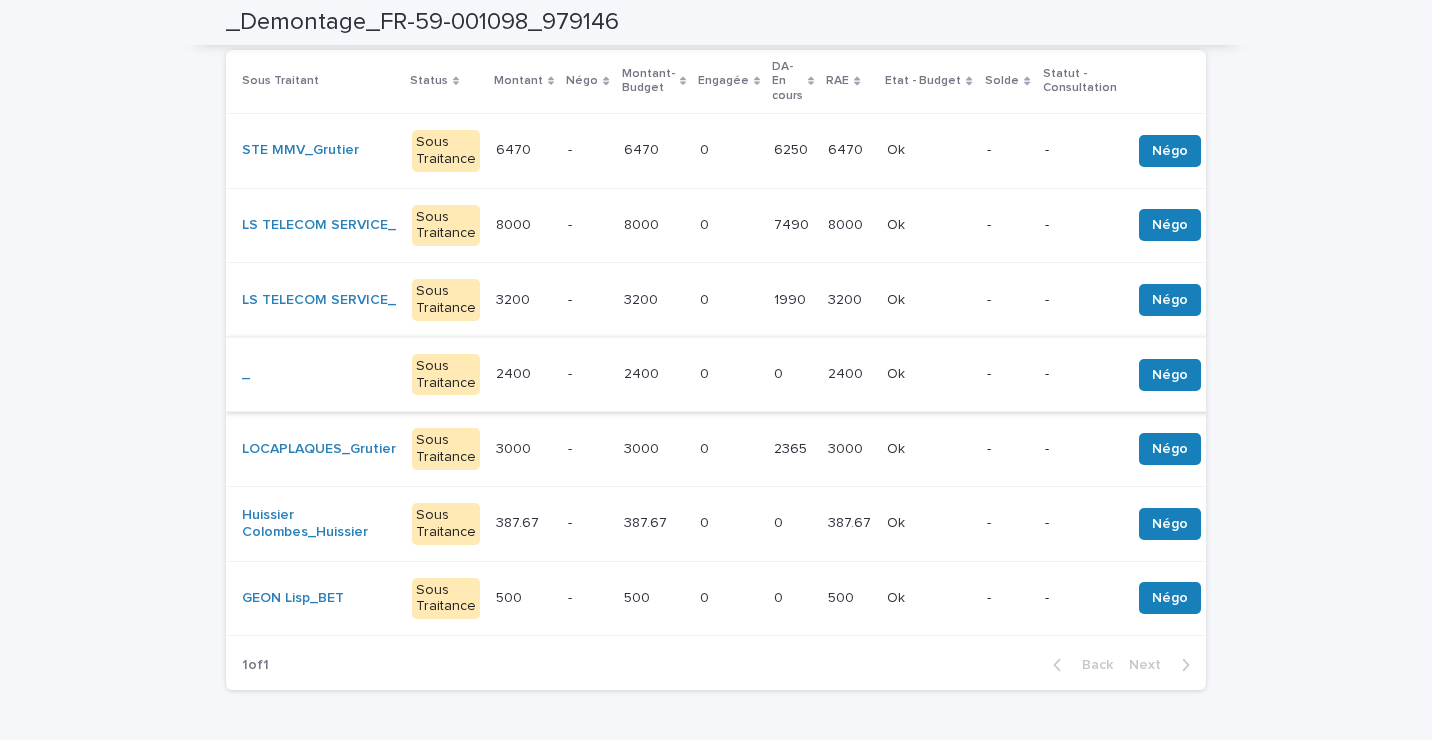 scroll, scrollTop: 100, scrollLeft: 0, axis: vertical 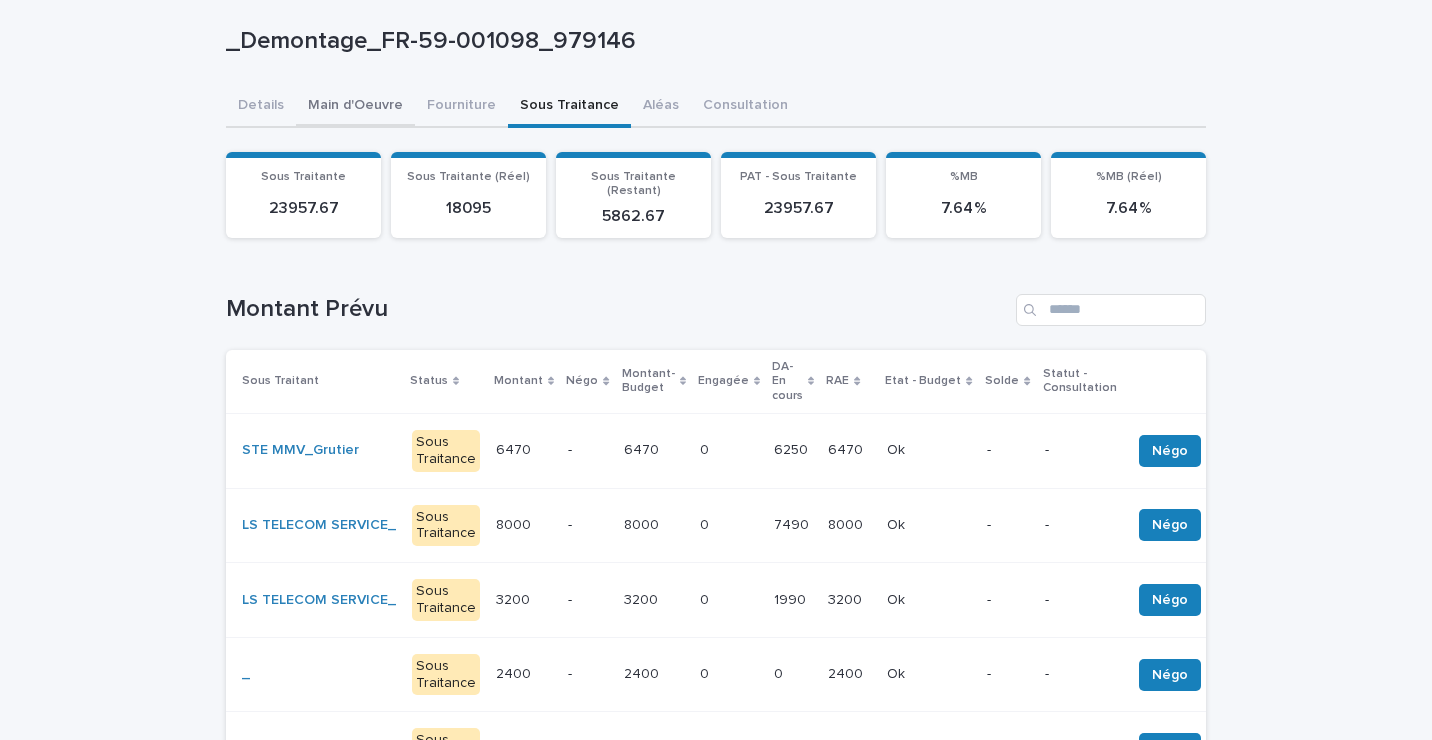 click on "Sous Traitante 23957.67 Sous Traitante (Réel) 18095 Sous Traitante (Restant) 5862.67 PAT - Sous Traitante 23957.67 %MB 7.64 % %MB (Réel) 7.64 % Loading... Saving… Loading... Saving… Montant Prévu Sous Traitant Status Montant Négo Montant-Budget Engagée DA-En cours RAE Etat - Budget Solde Statut - Consultation STE MMV_Grutier   Sous Traitance 6470 6470  - 6470 6470  0 0  6250 6250  6470 6470  Ok Ok  - - Négo LS TELECOM SERVICE_   Sous Traitance 8000 8000  - 8000 8000  0 0  7490 7490  8000 8000  Ok Ok  - - Négo LS TELECOM SERVICE_   Sous Traitance 3200 3200  - 3200 3200  0 0  1990" at bounding box center [716, 657] 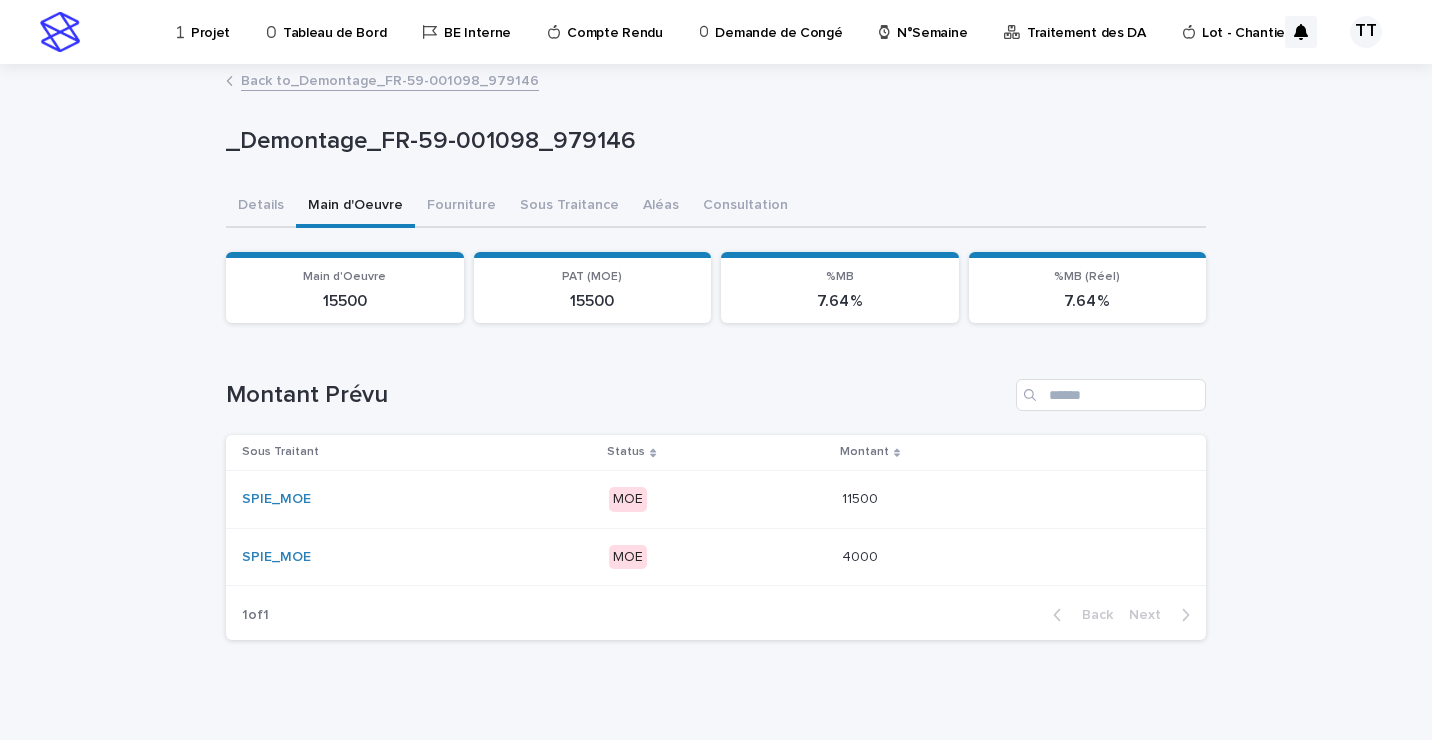 scroll, scrollTop: 16, scrollLeft: 0, axis: vertical 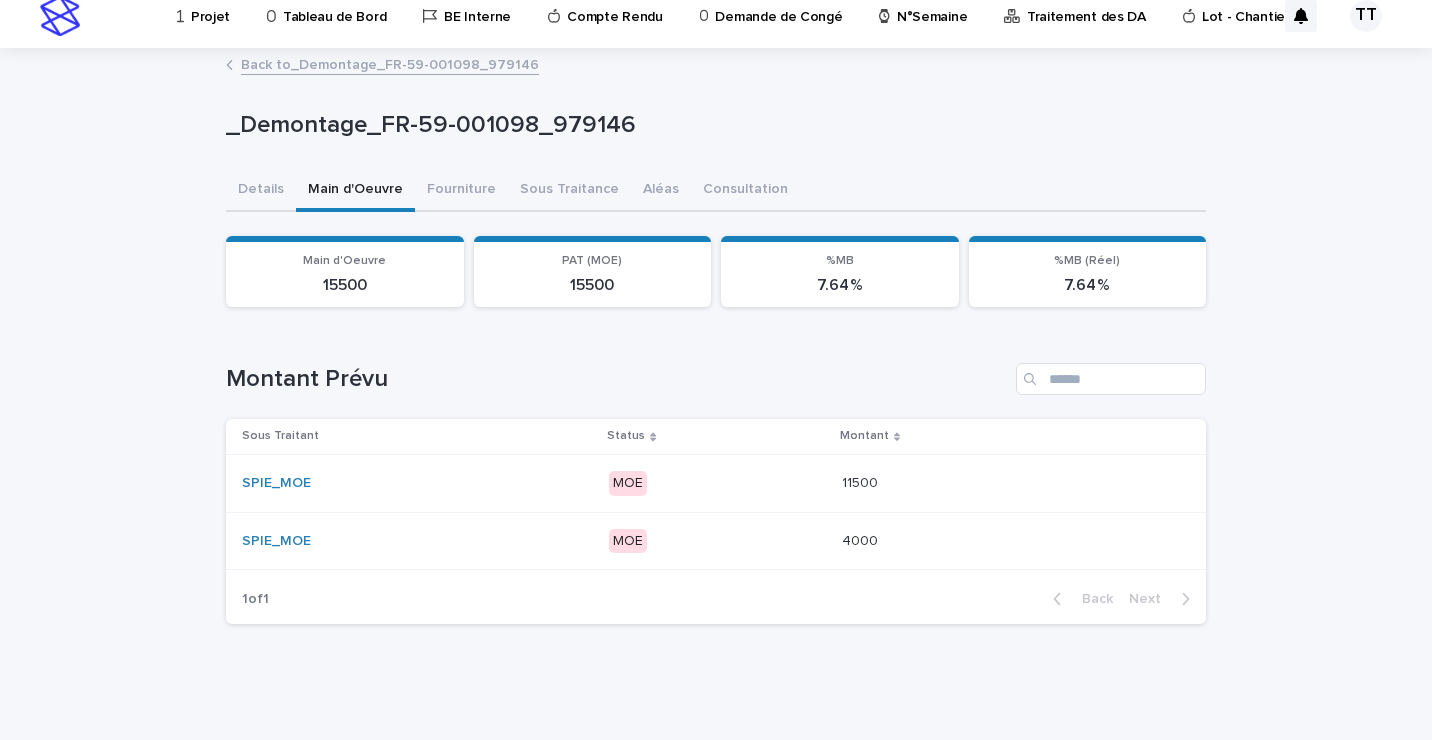 click on "MOE" at bounding box center [717, 483] 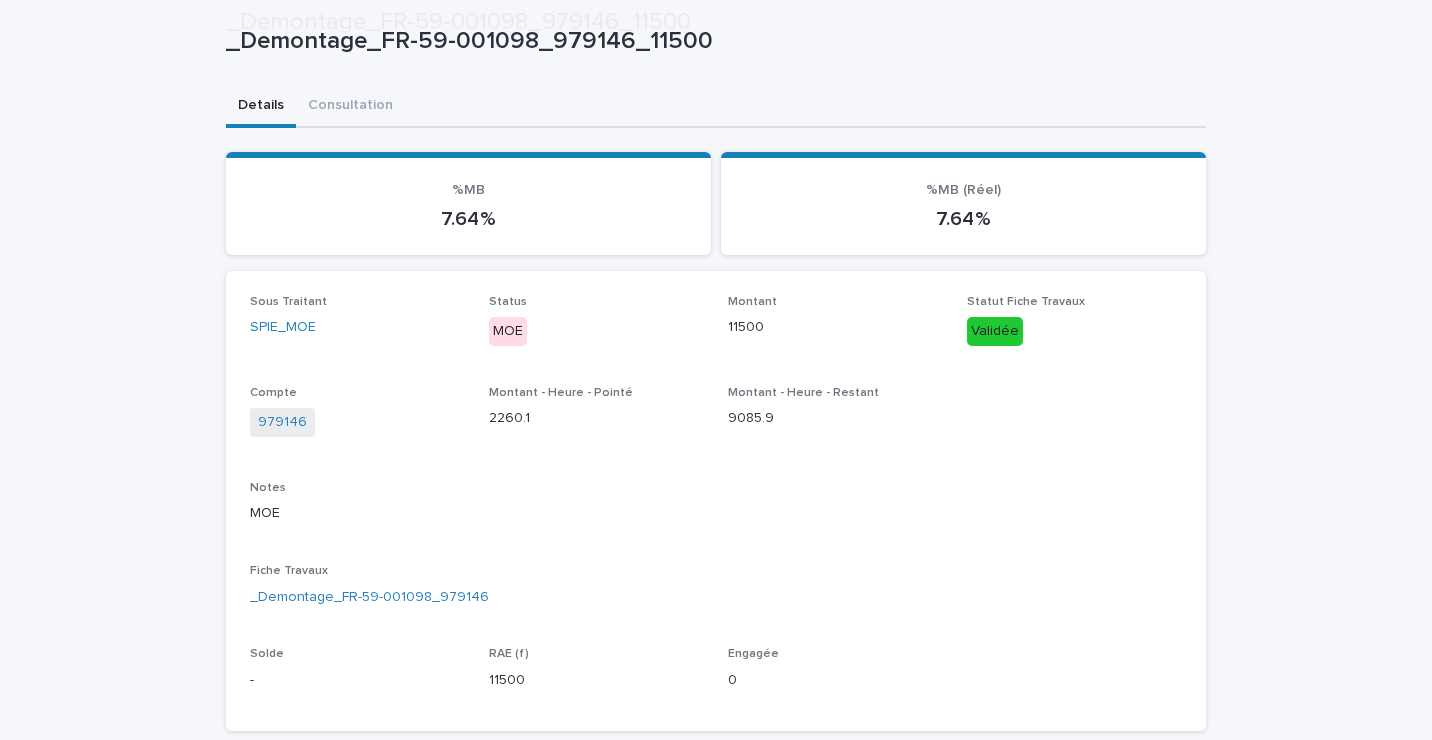 scroll, scrollTop: 200, scrollLeft: 0, axis: vertical 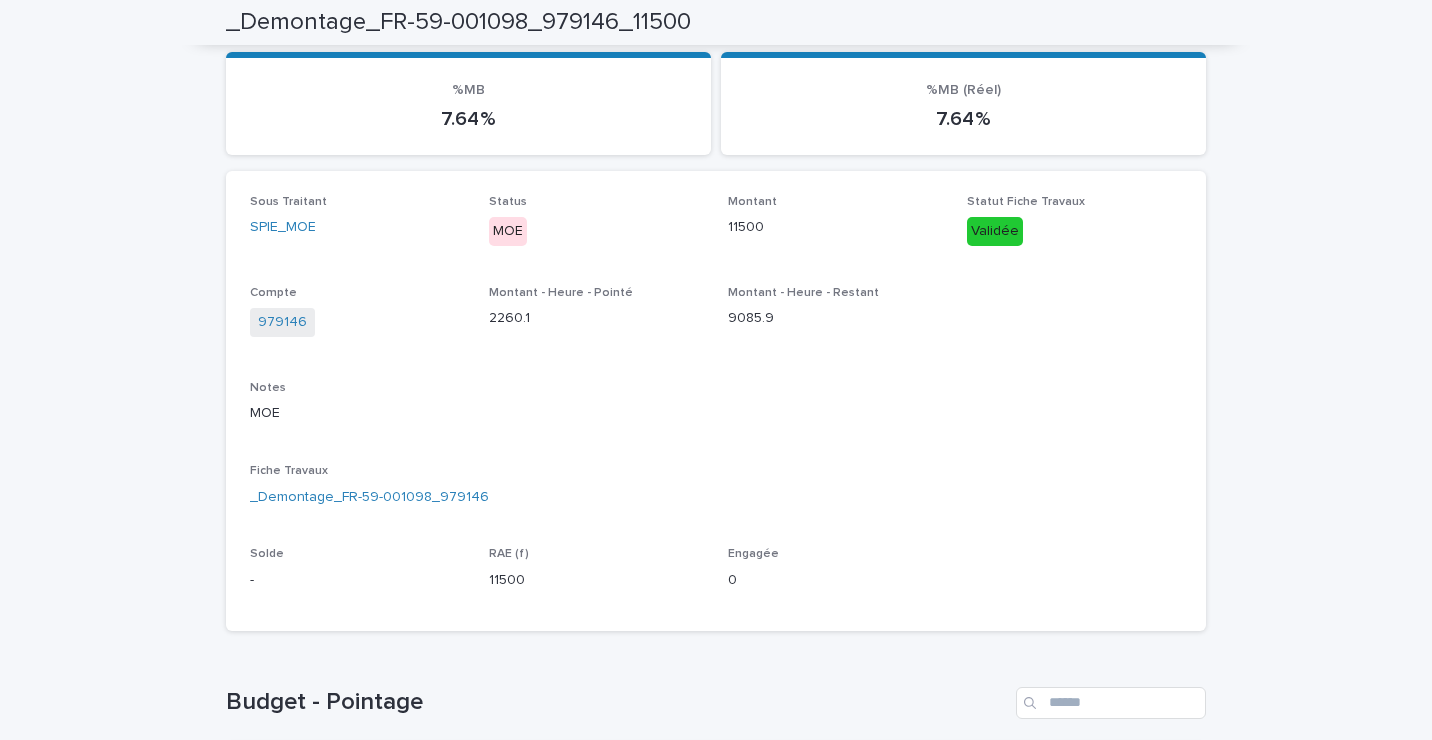 drag, startPoint x: 274, startPoint y: 325, endPoint x: 343, endPoint y: 309, distance: 70.83079 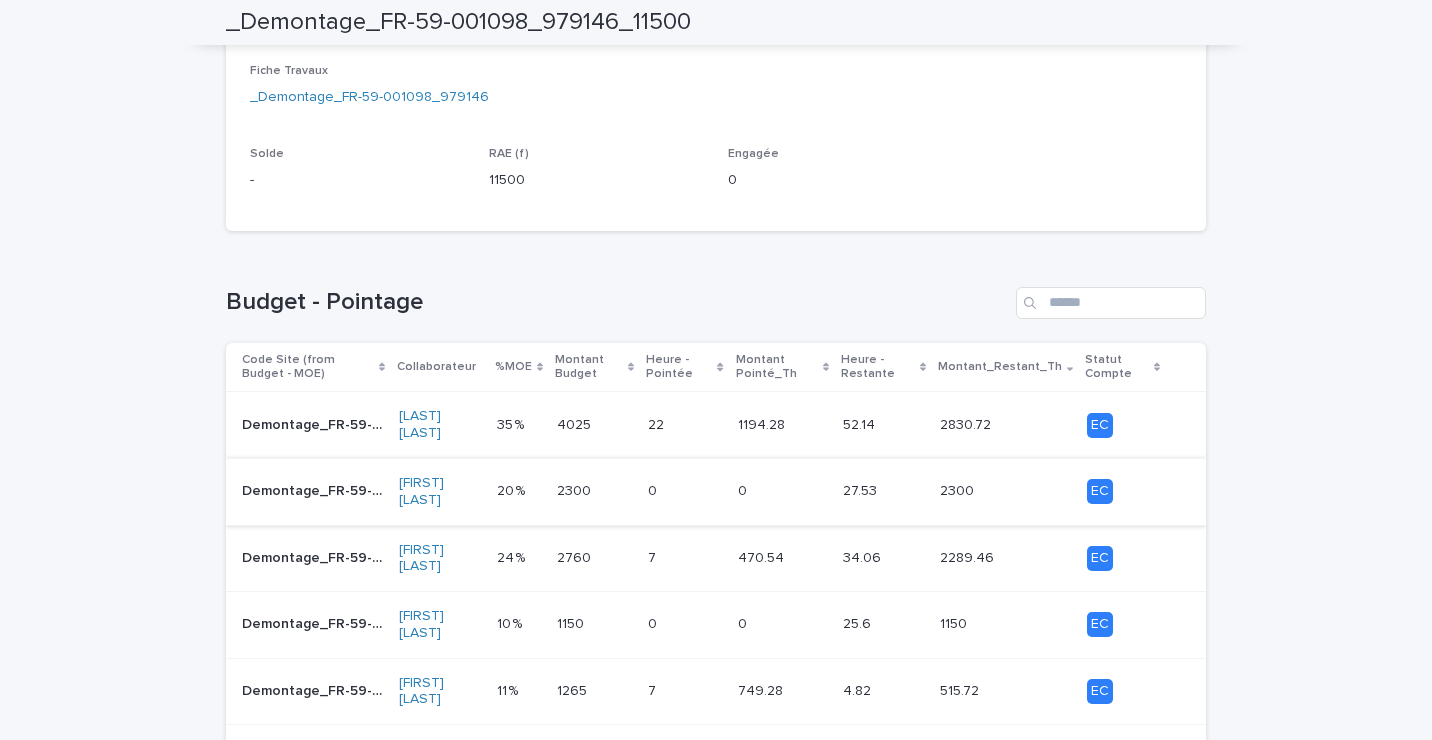 scroll, scrollTop: 700, scrollLeft: 0, axis: vertical 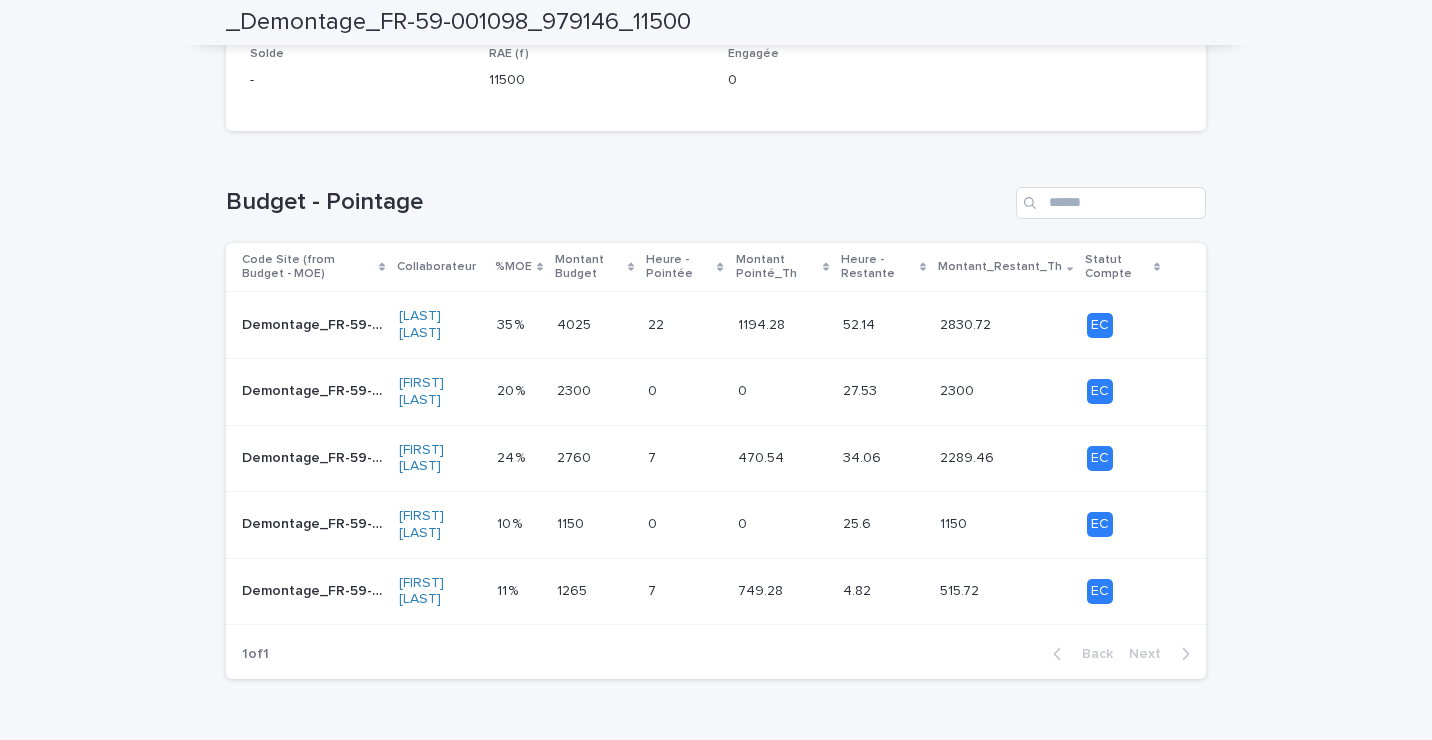 click on "22 22" at bounding box center (684, 325) 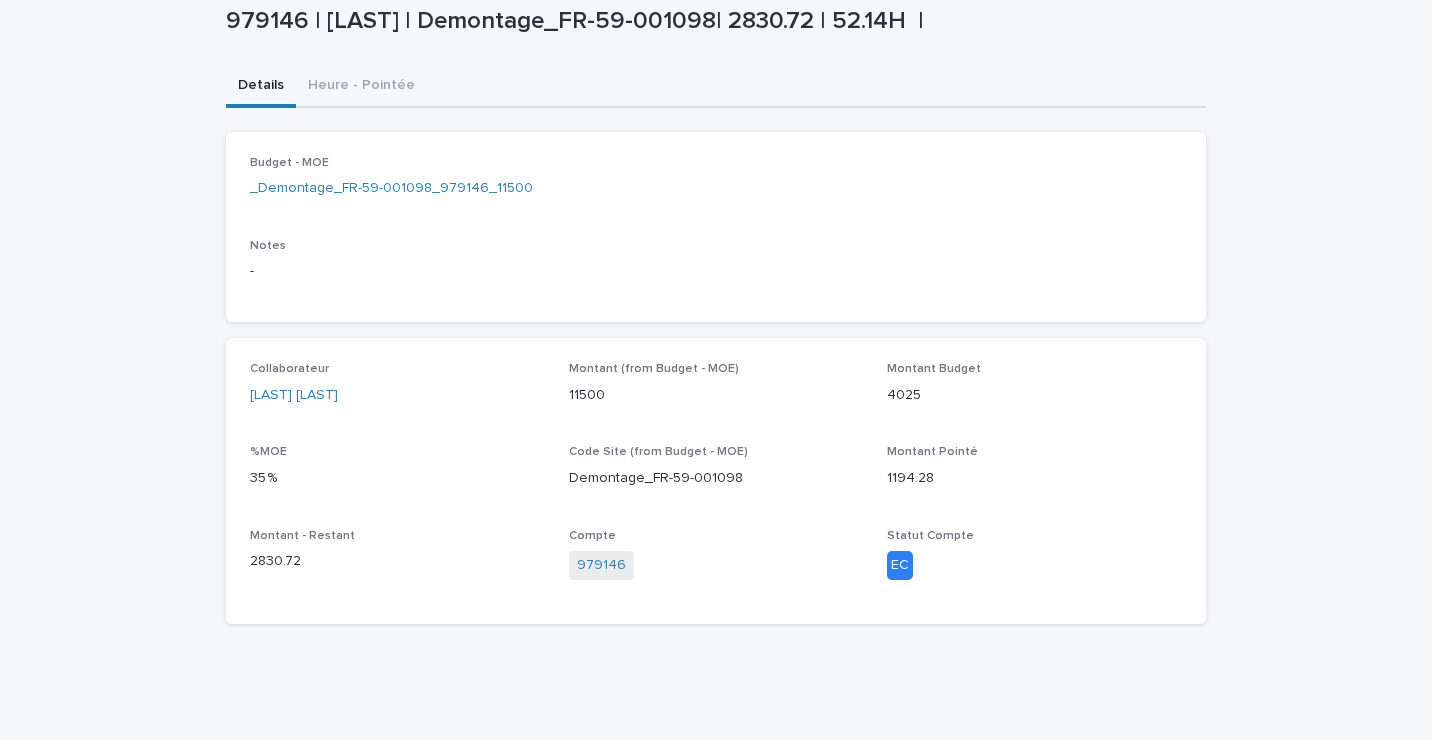 scroll, scrollTop: 20, scrollLeft: 0, axis: vertical 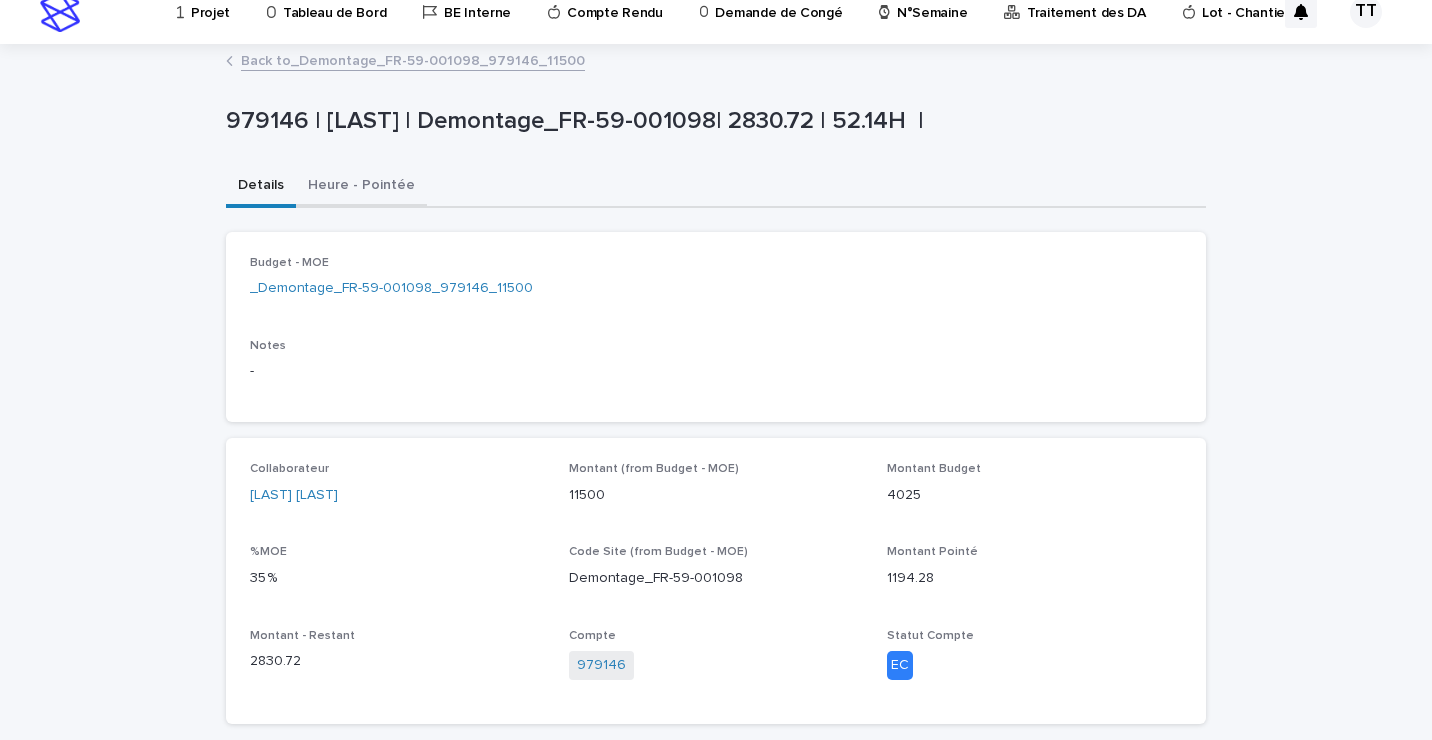 click on "Heure - Pointée" at bounding box center (361, 187) 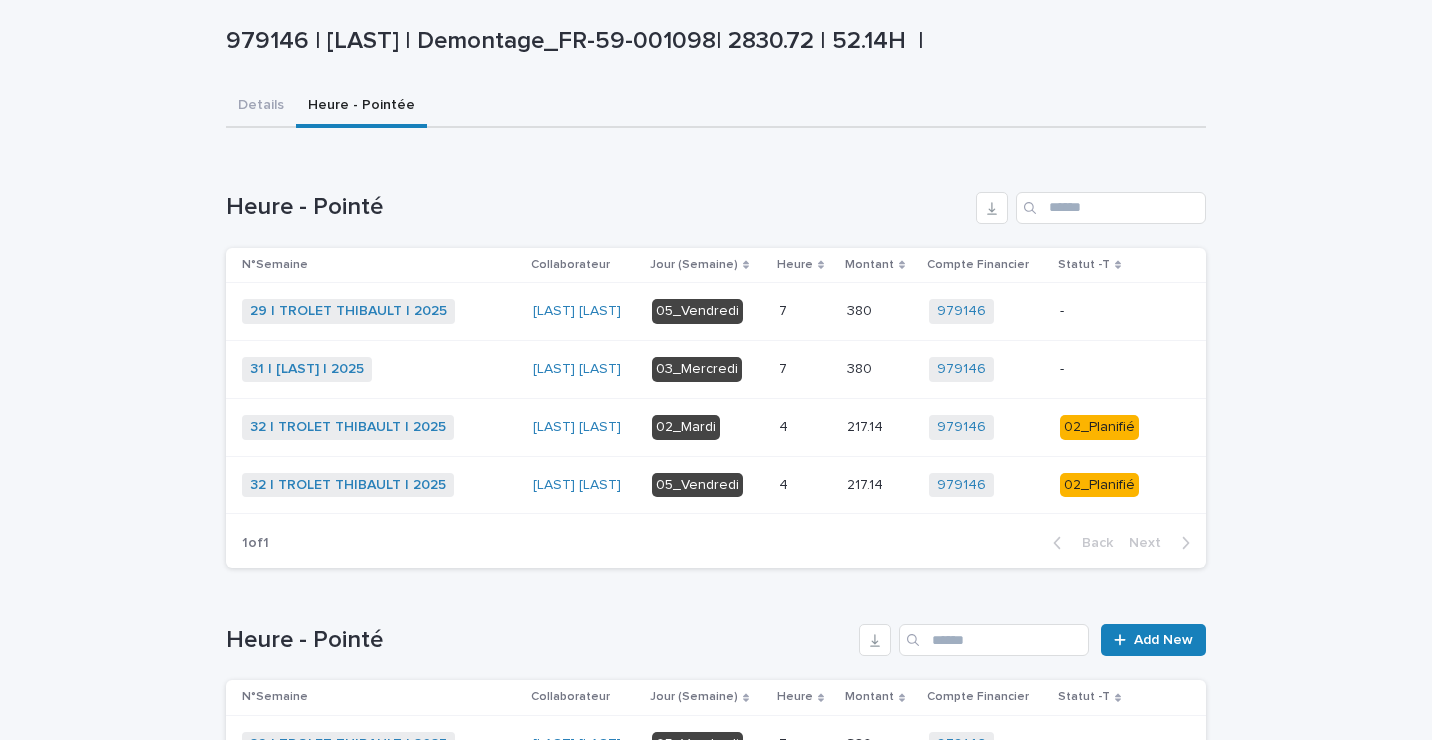 scroll, scrollTop: 200, scrollLeft: 0, axis: vertical 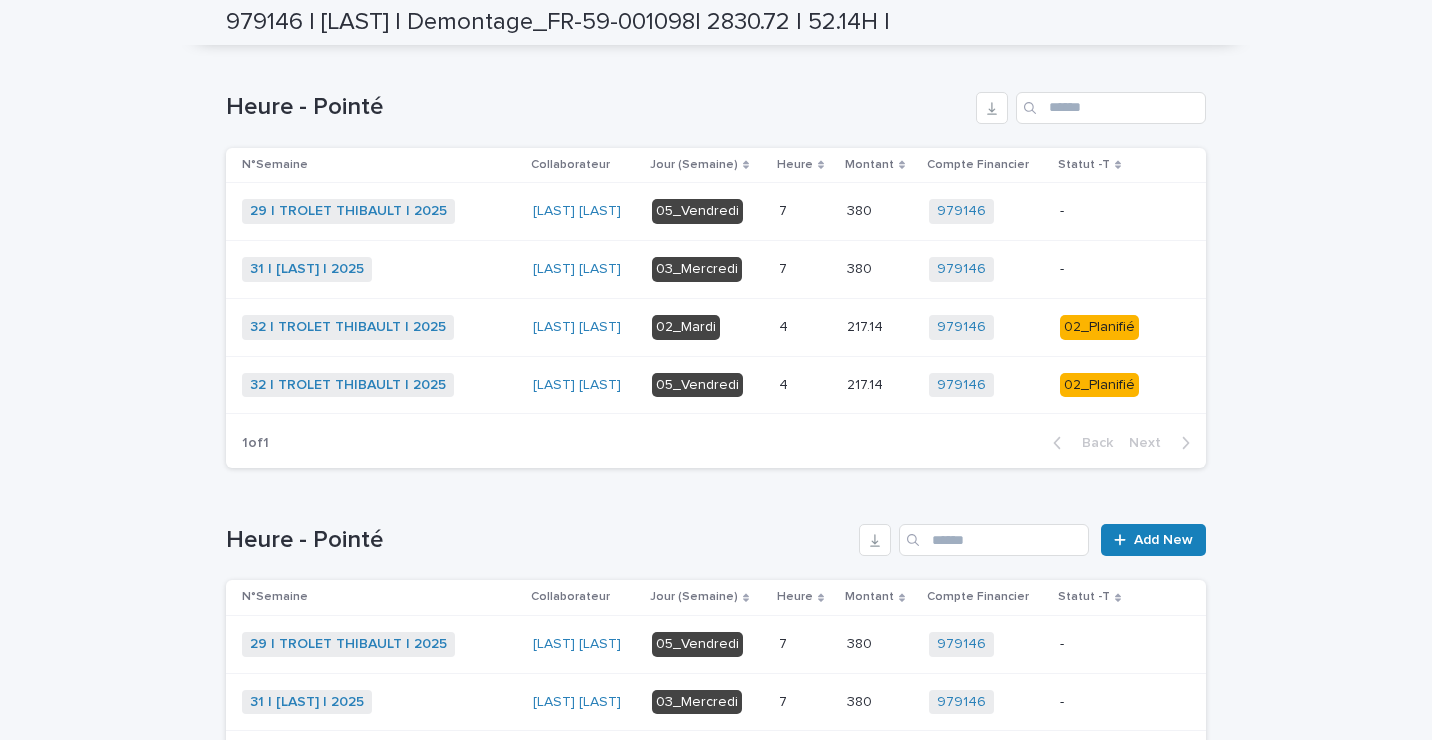click at bounding box center [805, 327] 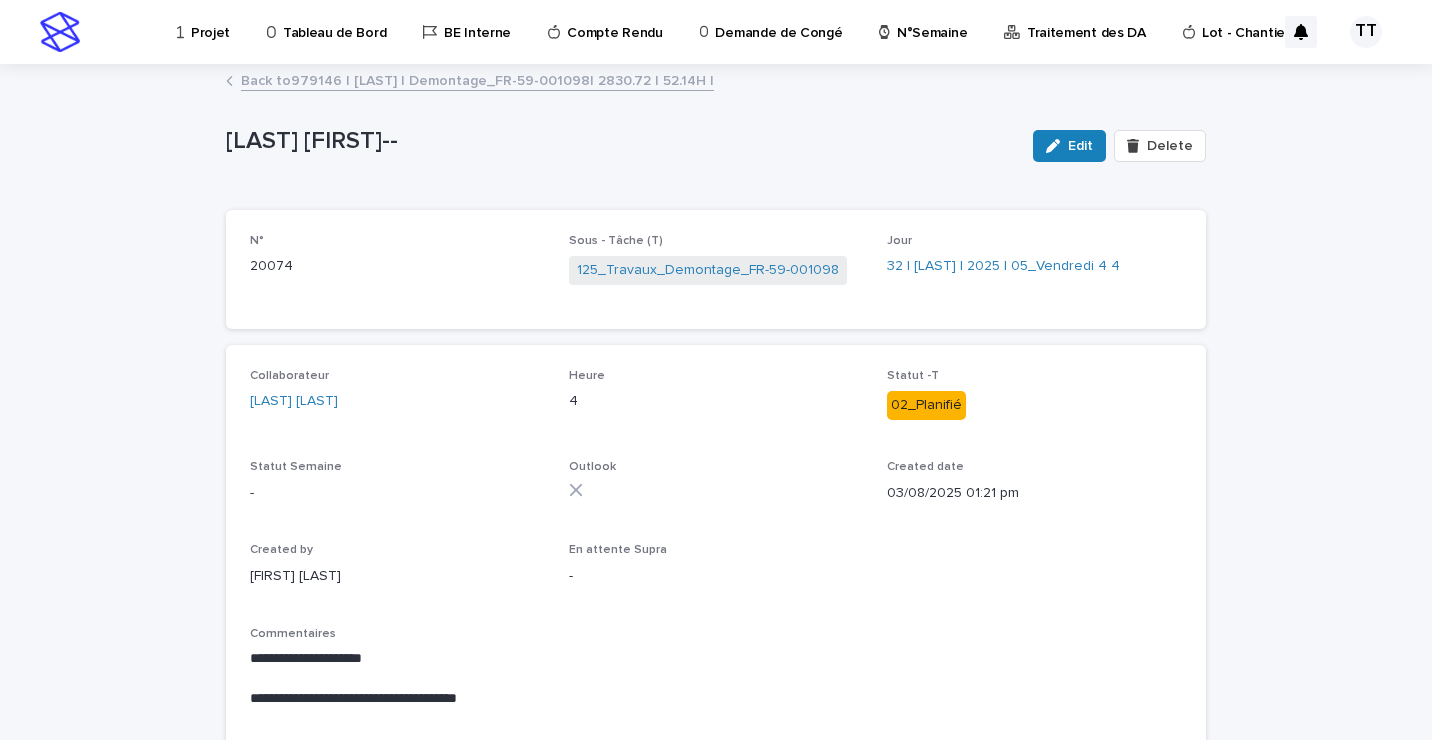 scroll, scrollTop: 100, scrollLeft: 0, axis: vertical 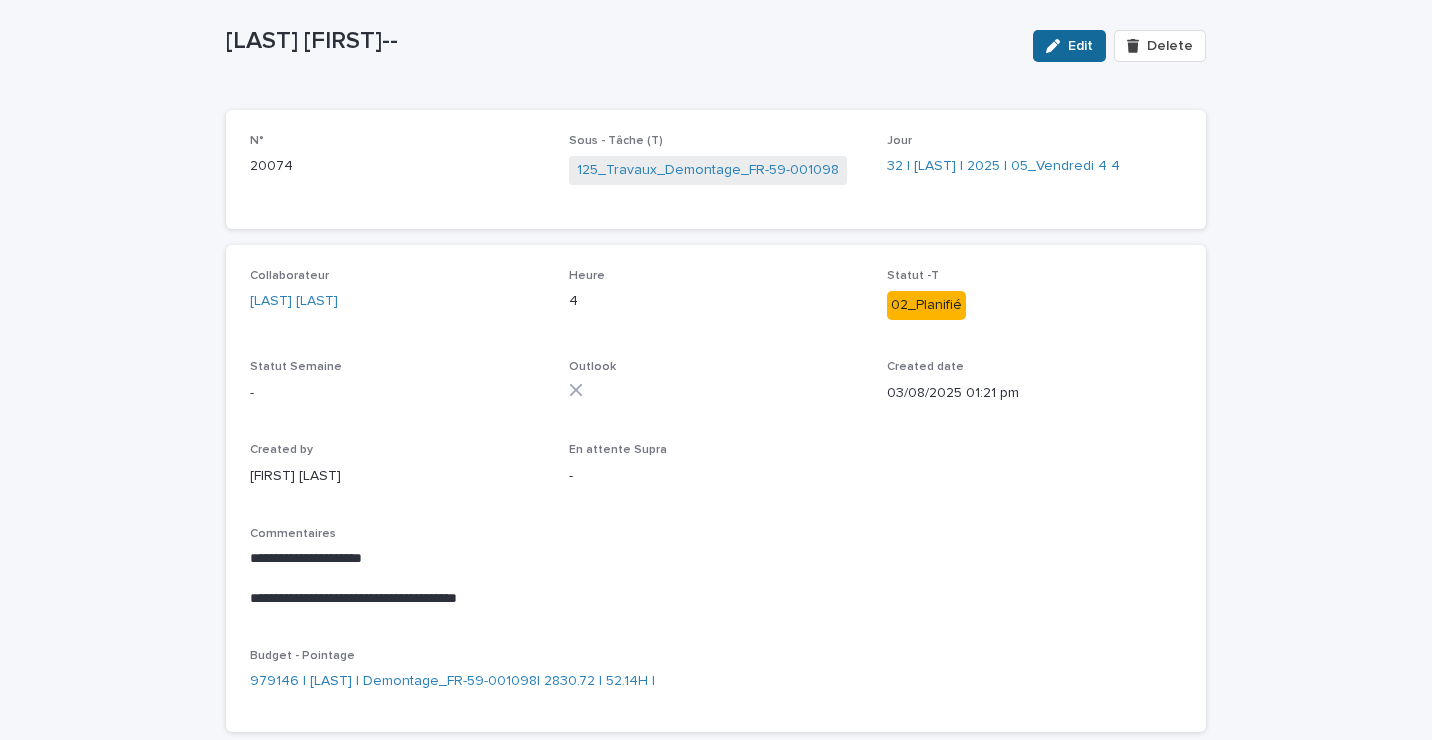 click on "Edit" at bounding box center [1080, 46] 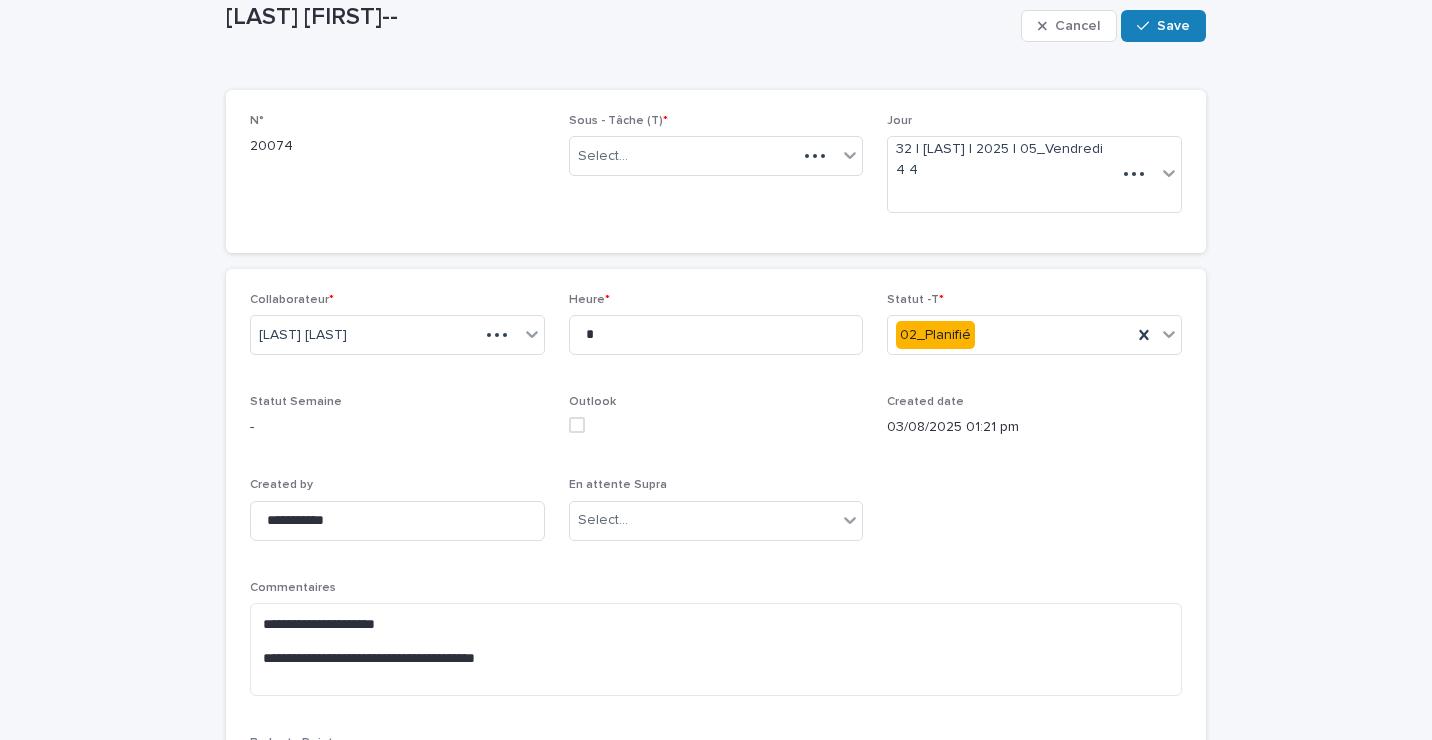 scroll, scrollTop: 139, scrollLeft: 0, axis: vertical 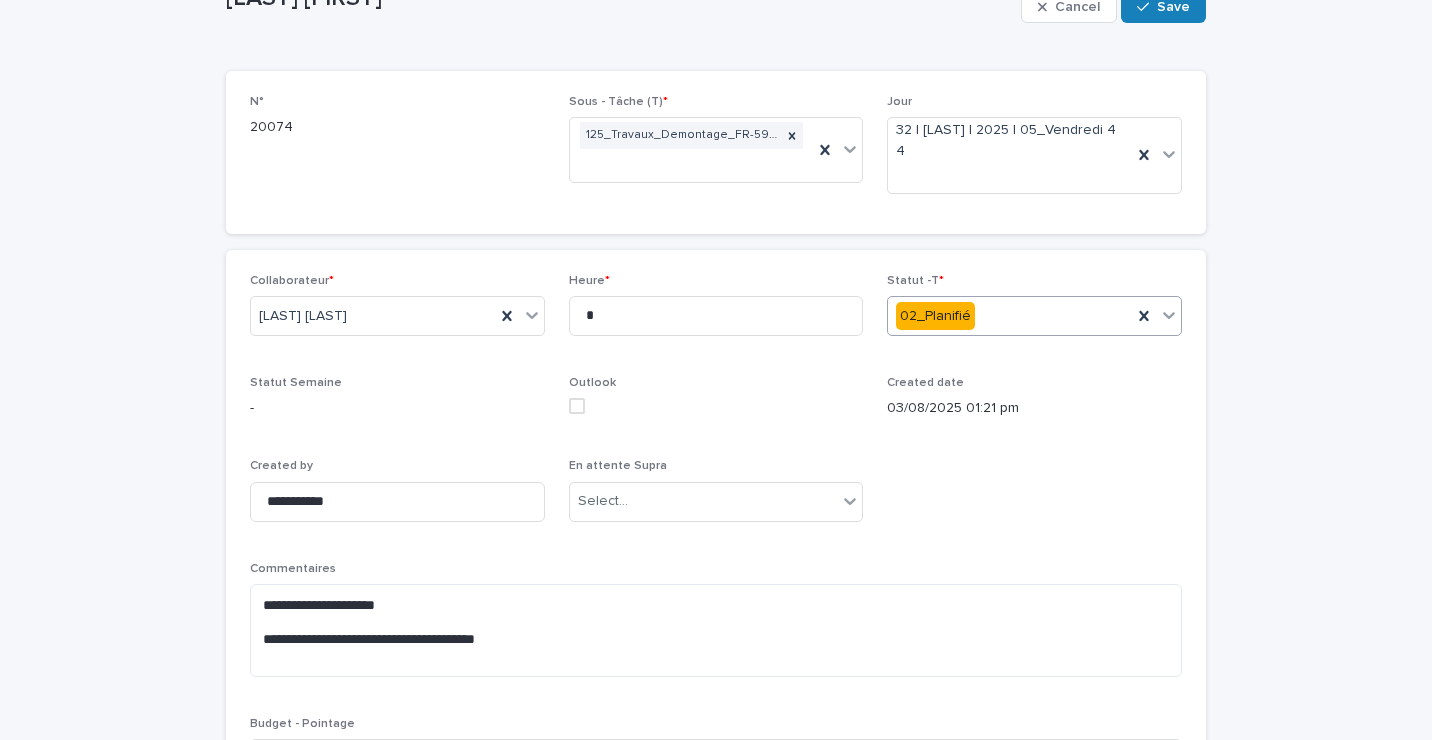 click on "02_Planifié" at bounding box center [1010, 316] 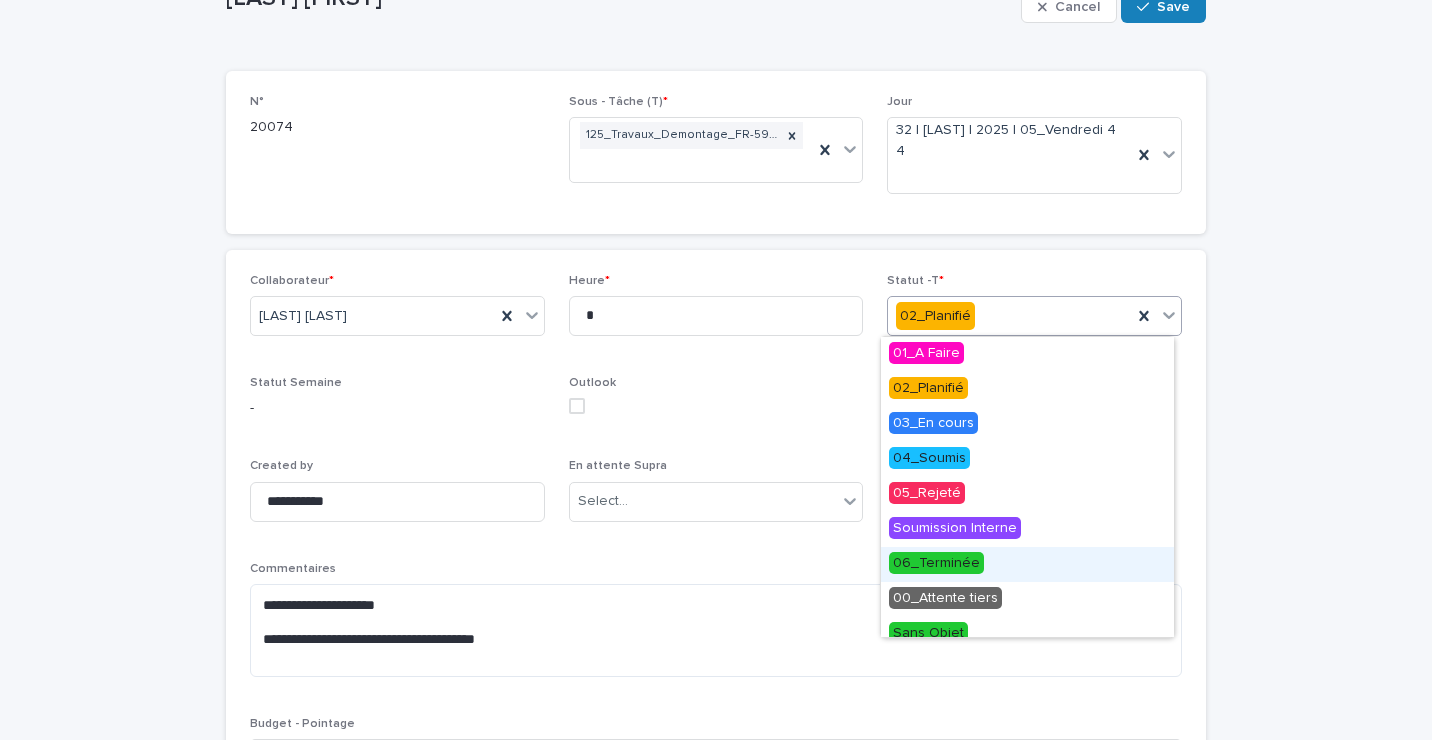 click on "06_Terminée" at bounding box center (936, 563) 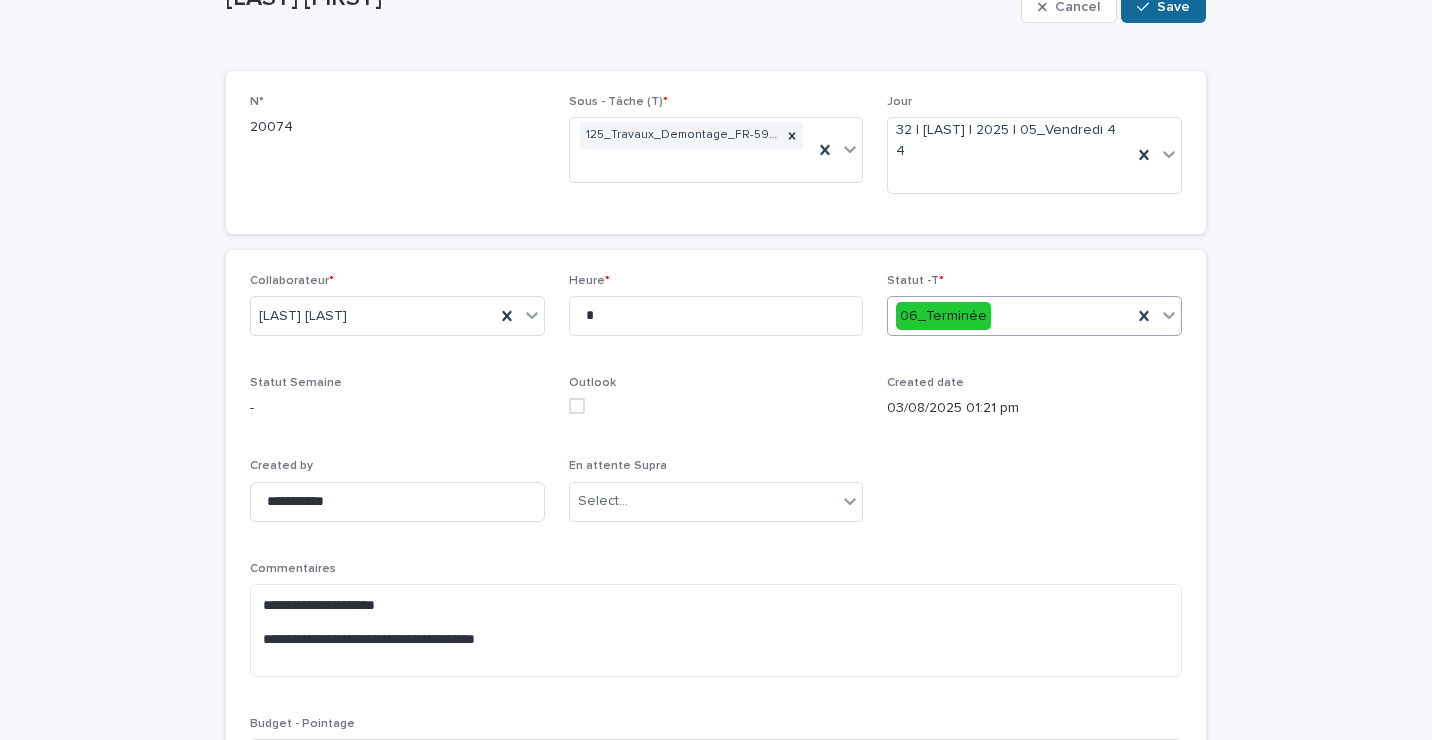 click 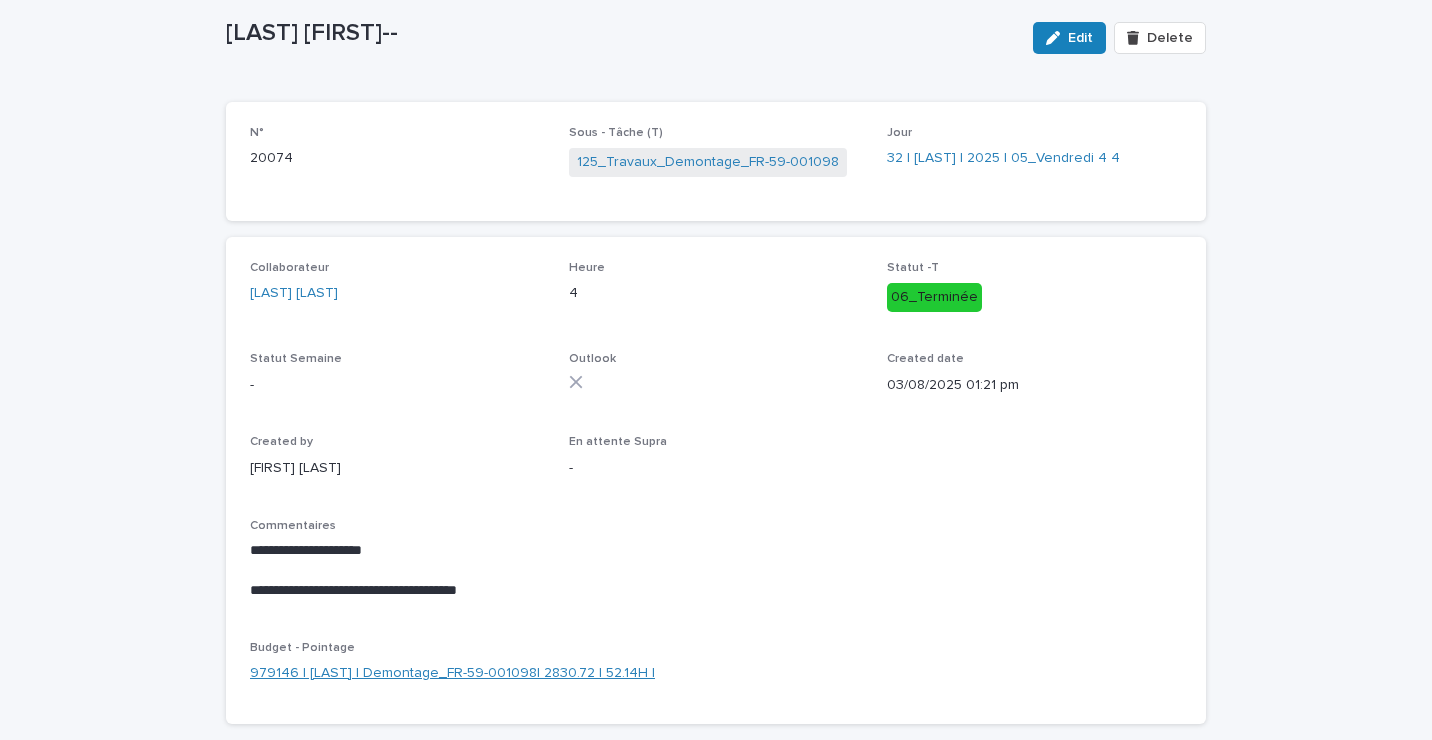 scroll, scrollTop: 0, scrollLeft: 0, axis: both 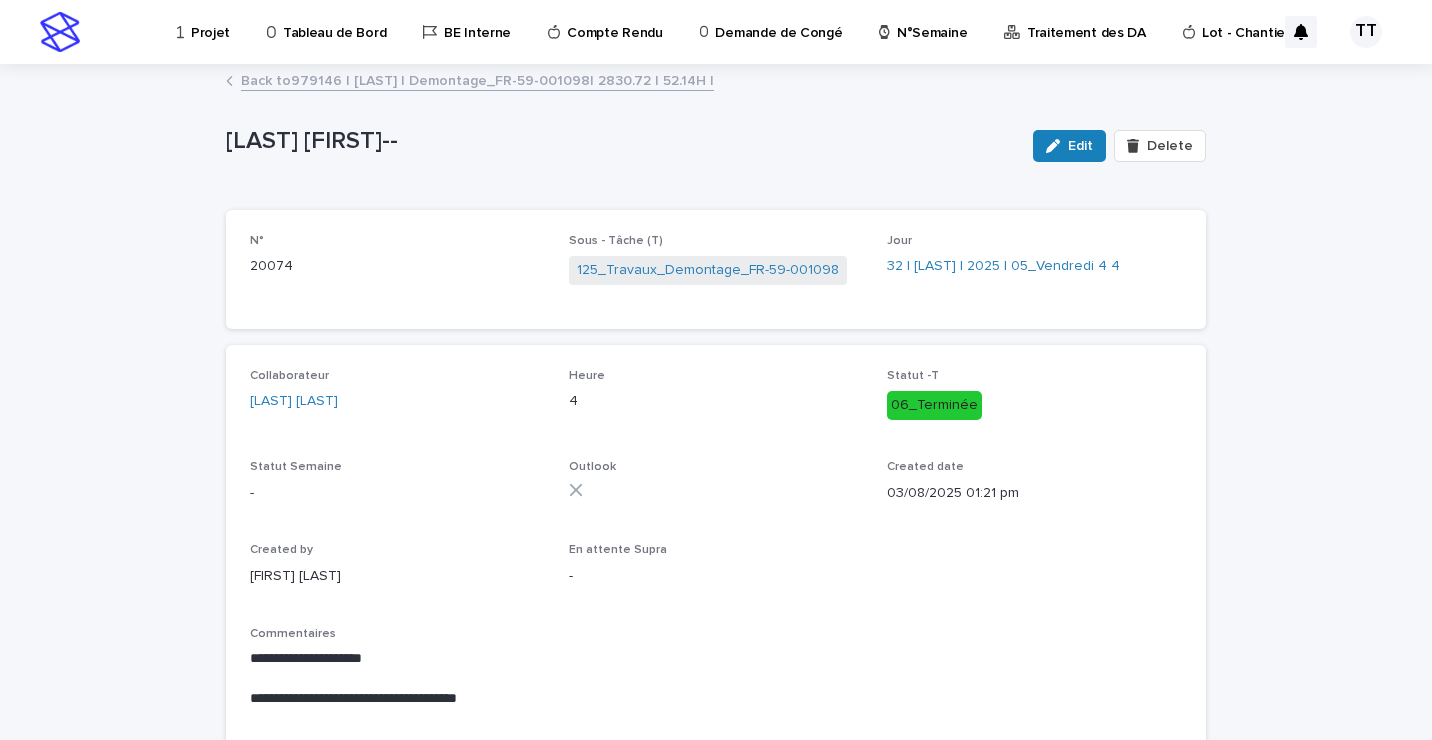 click on "Back to  979146 | [LAST] [FIRST] | Demontage_FR-59-001098| 2830.72 | 52.14H  |" at bounding box center (477, 79) 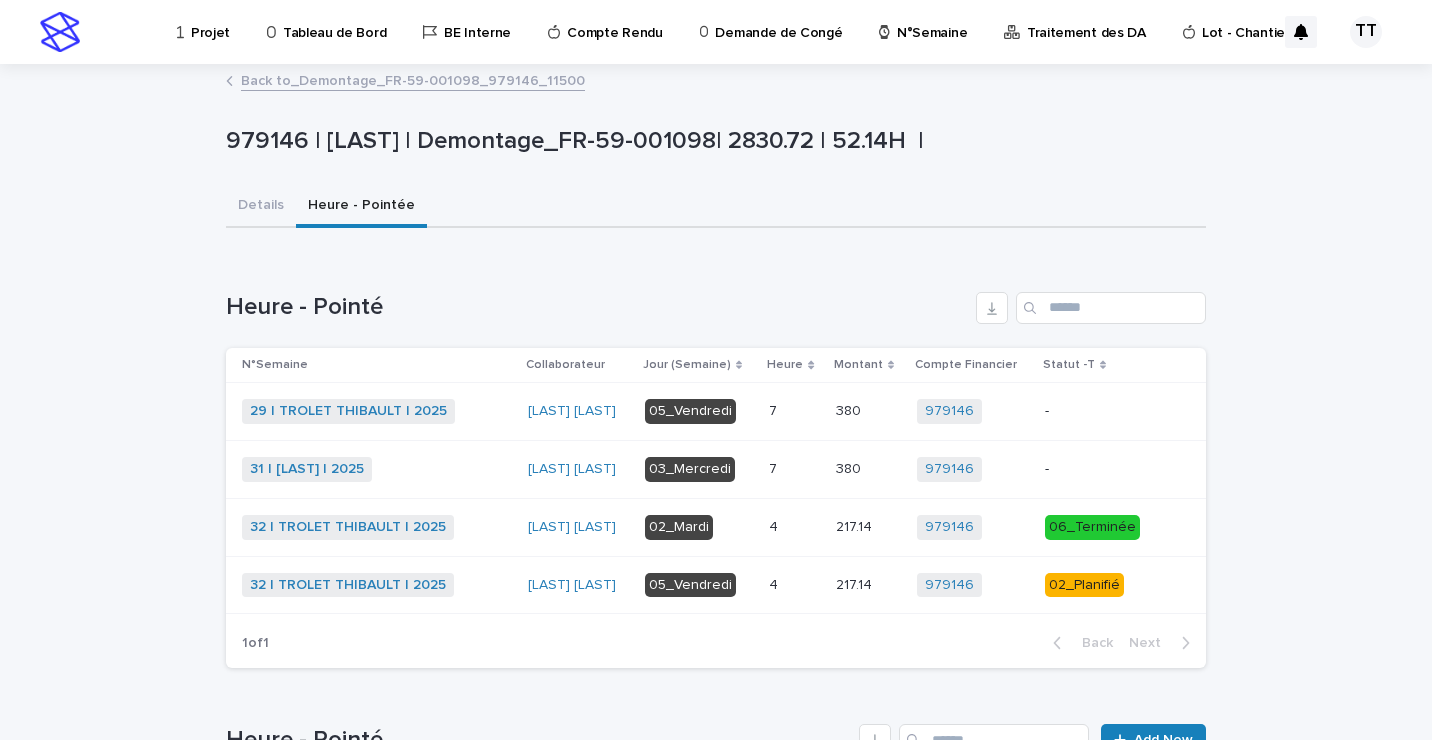 click at bounding box center [794, 585] 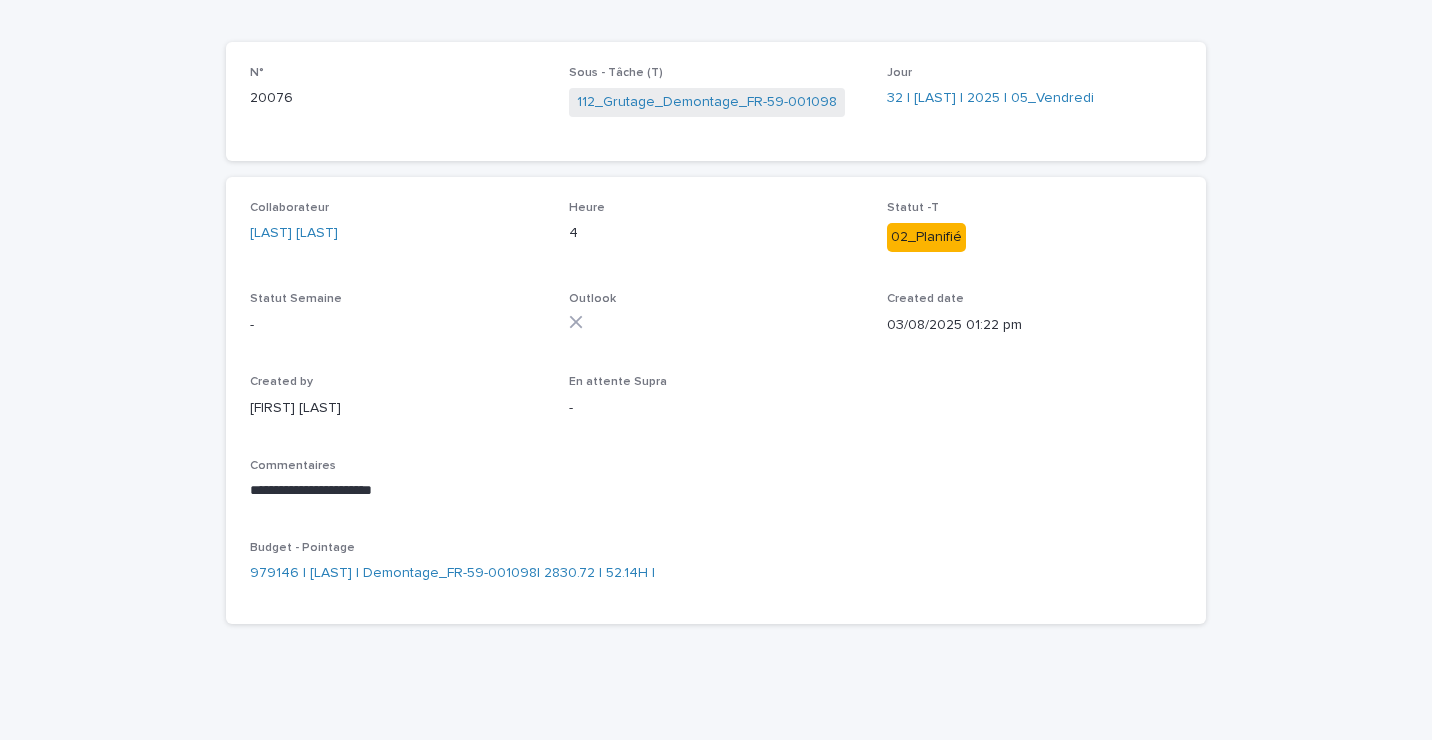 scroll, scrollTop: 0, scrollLeft: 0, axis: both 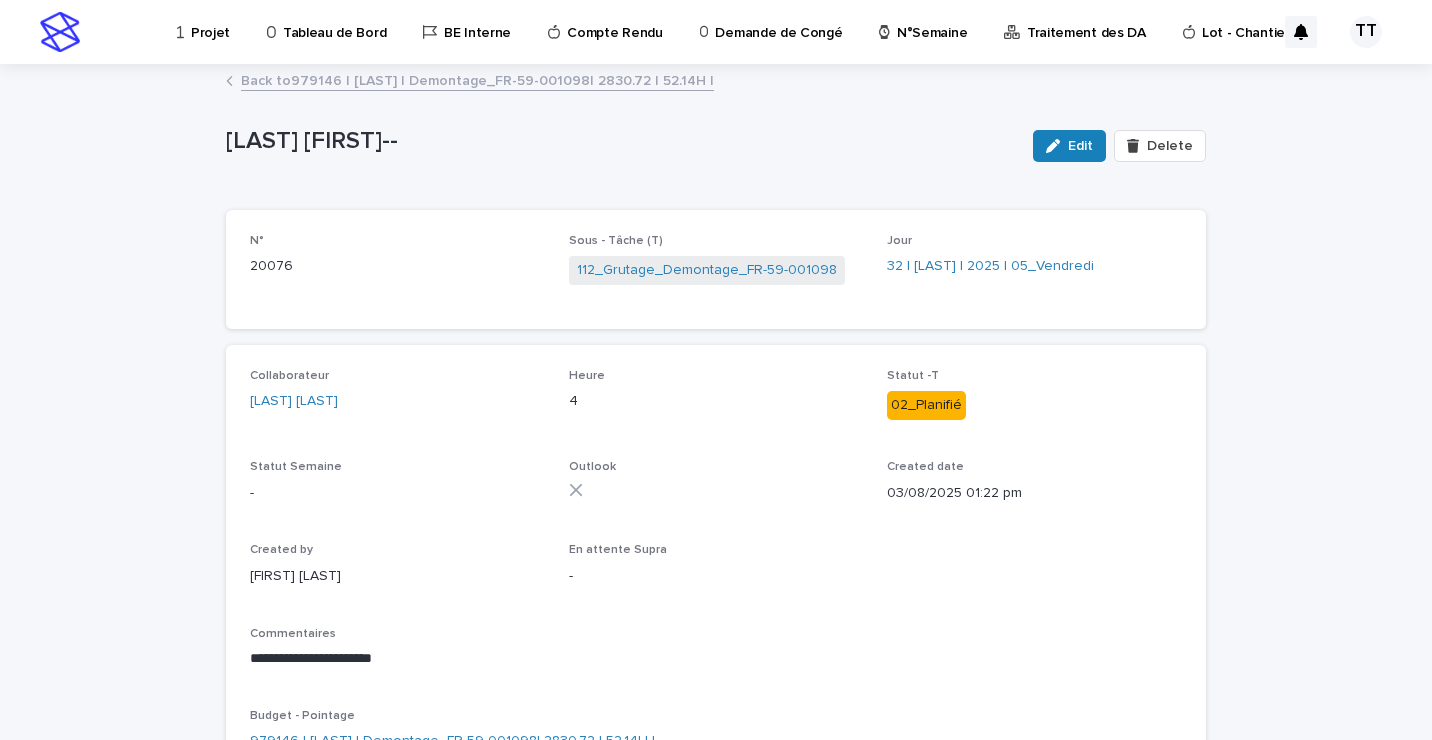 click on "Back to  979146 | [LAST] [FIRST] | Demontage_FR-59-001098| 2830.72 | 52.14H  |" at bounding box center [477, 79] 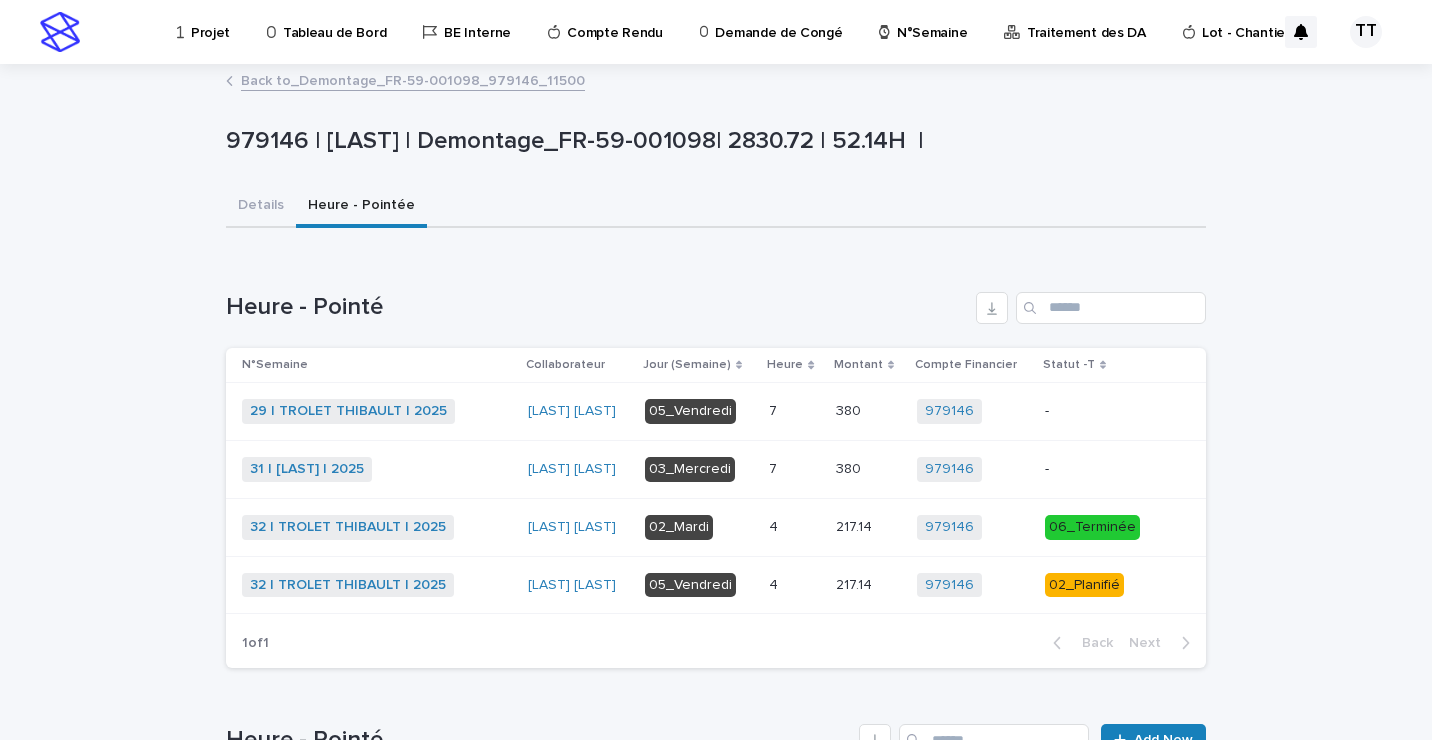 click on "Sous Traitante 23957.67 Sous Traitante (Réel) 18095 Sous Traitante (Restant) 5862.67 PAT - Sous Traitante 23957.67 %MB 7.64 % %MB (Réel) 7.64 % Loading... Saving… Loading... Saving… Montant Prévu Sous Traitant Status Montant Négo Montant-Budget Engagée DA-En cours RAE Etat - Budget Solde Statut - Consultation STE MMV_Grutier   Sous Traitance 6470 6470  - 6470 6470  0 0  6250 6250  6470 6470  Ok Ok  - - Négo LS TELECOM SERVICE_   Sous Traitance 8000 8000  - 8000 8000  0 0  7490 7490  8000 8000  Ok Ok  - - Négo LS TELECOM SERVICE_   Sous Traitance 3200 3200  - 3200 3200  0 0  1990" at bounding box center (413, 79) 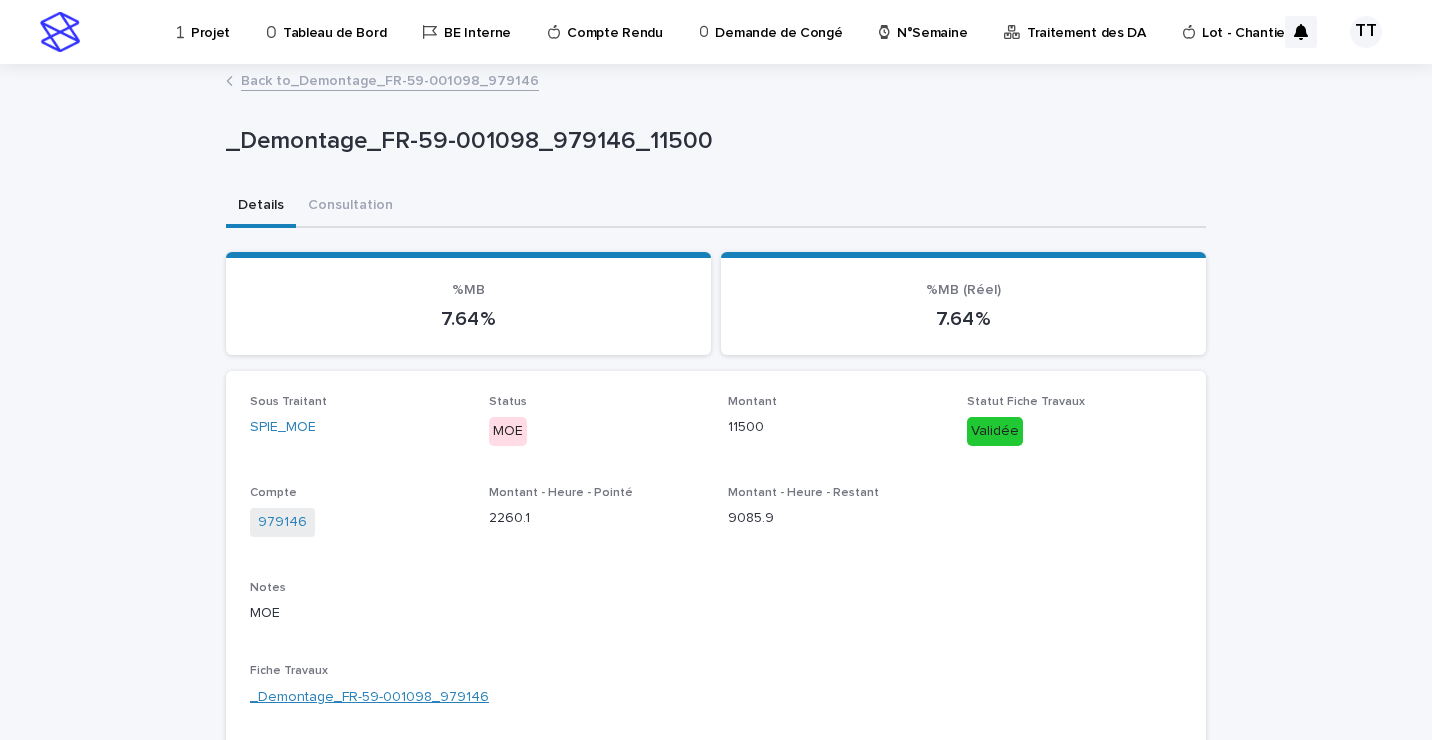 click on "_Demontage_FR-59-001098_979146" at bounding box center (369, 697) 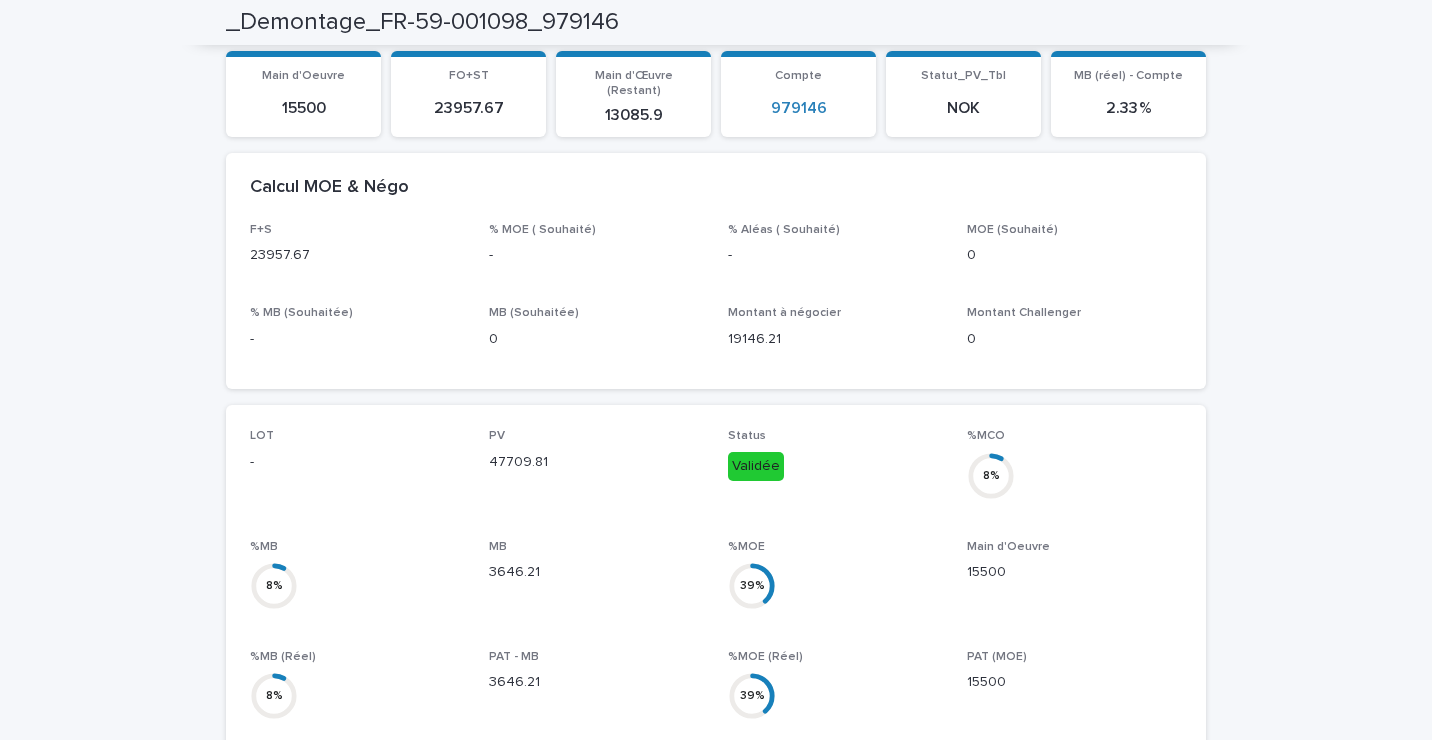 scroll, scrollTop: 0, scrollLeft: 0, axis: both 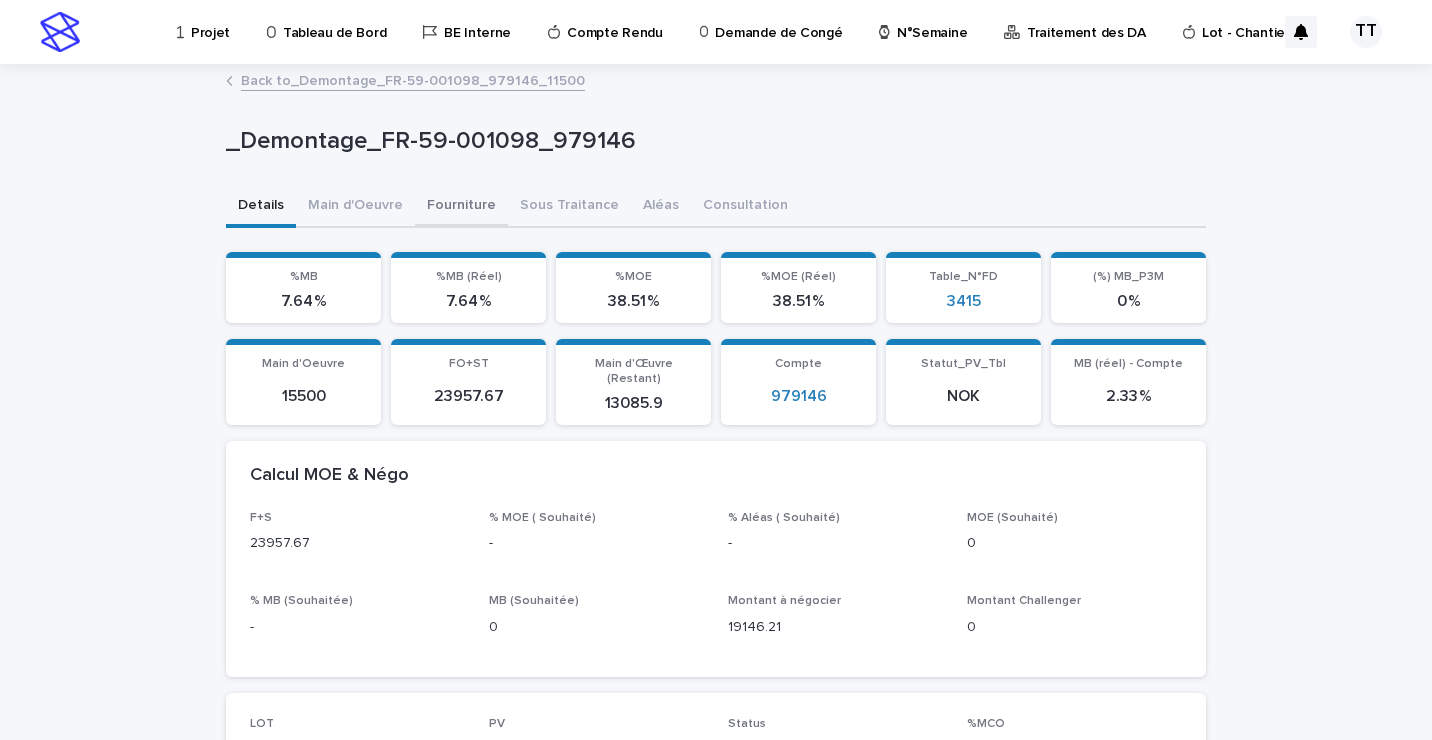 click on "Fourniture" at bounding box center (461, 207) 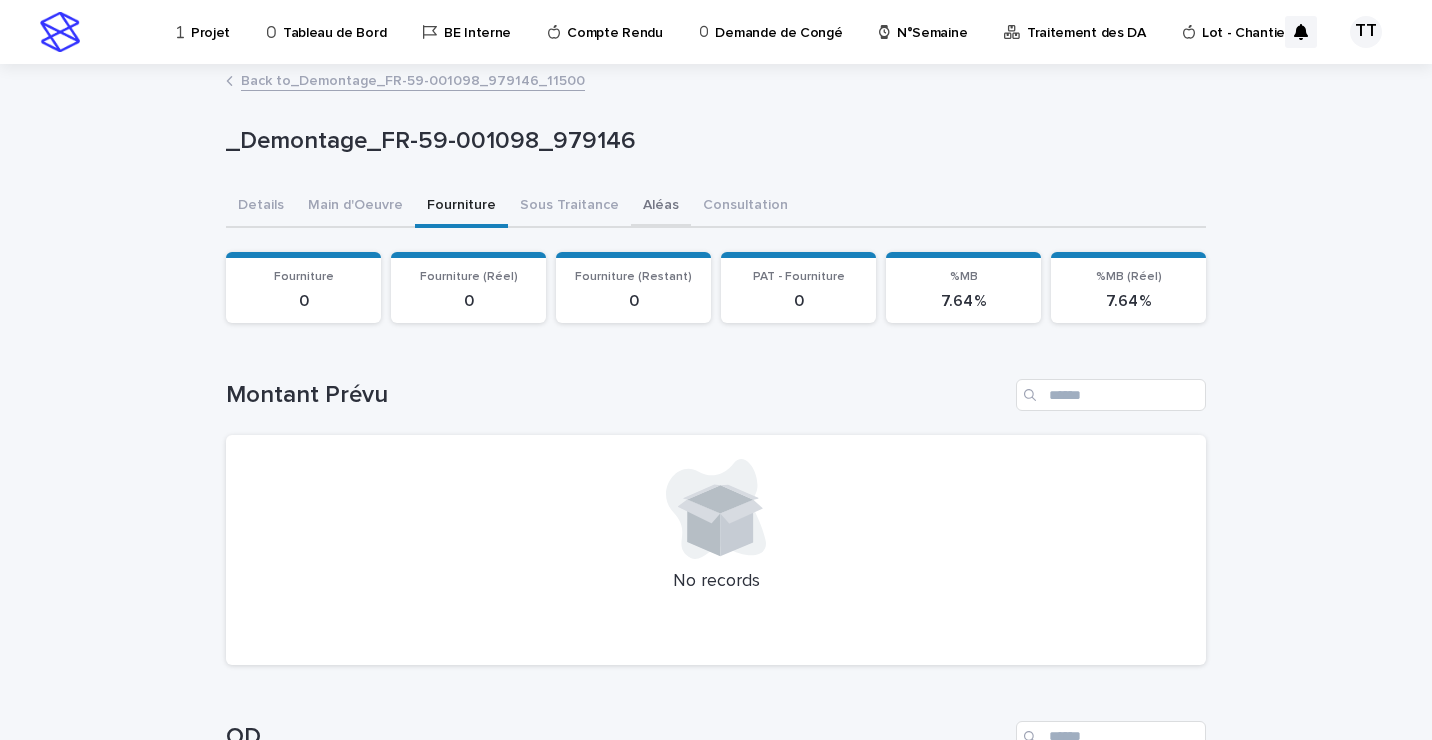 click on "Aléas" at bounding box center (661, 207) 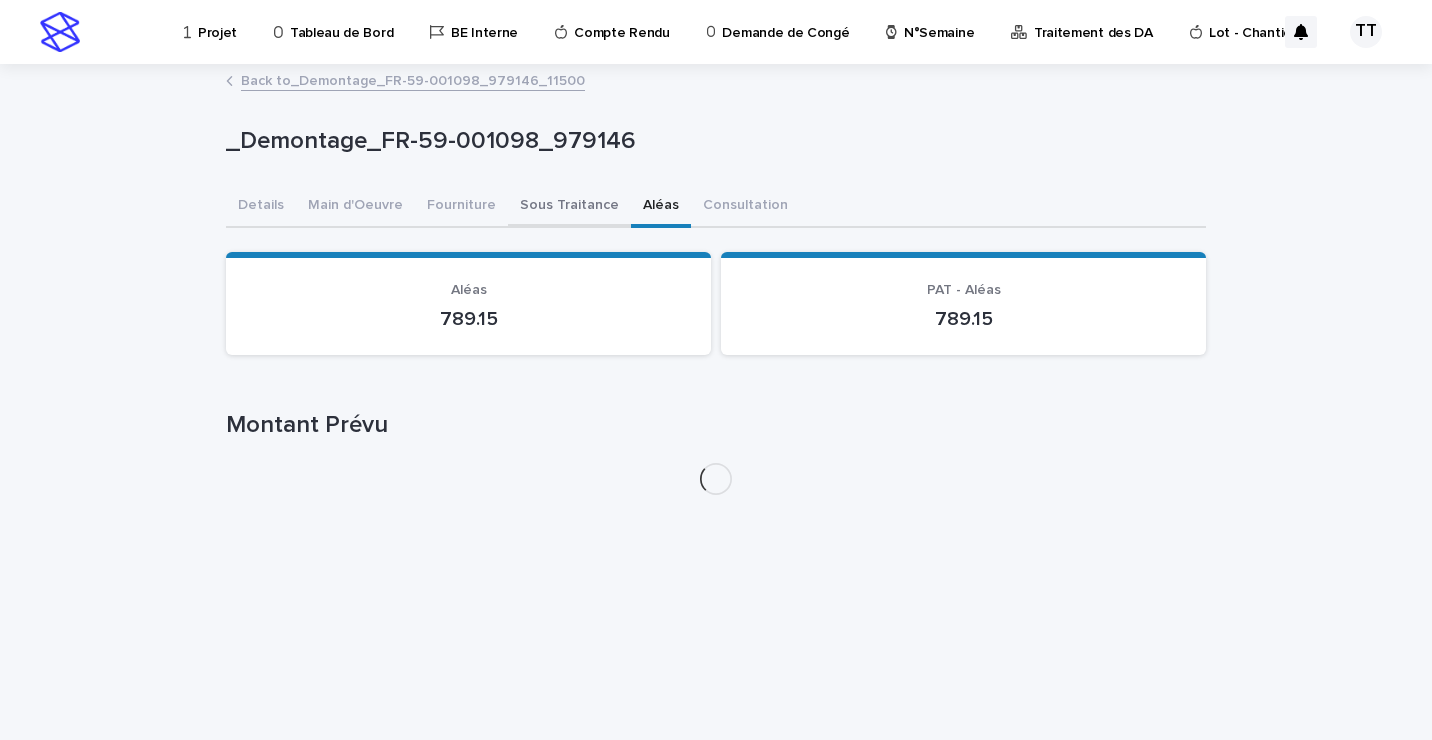 click on "Sous Traitance" at bounding box center [569, 207] 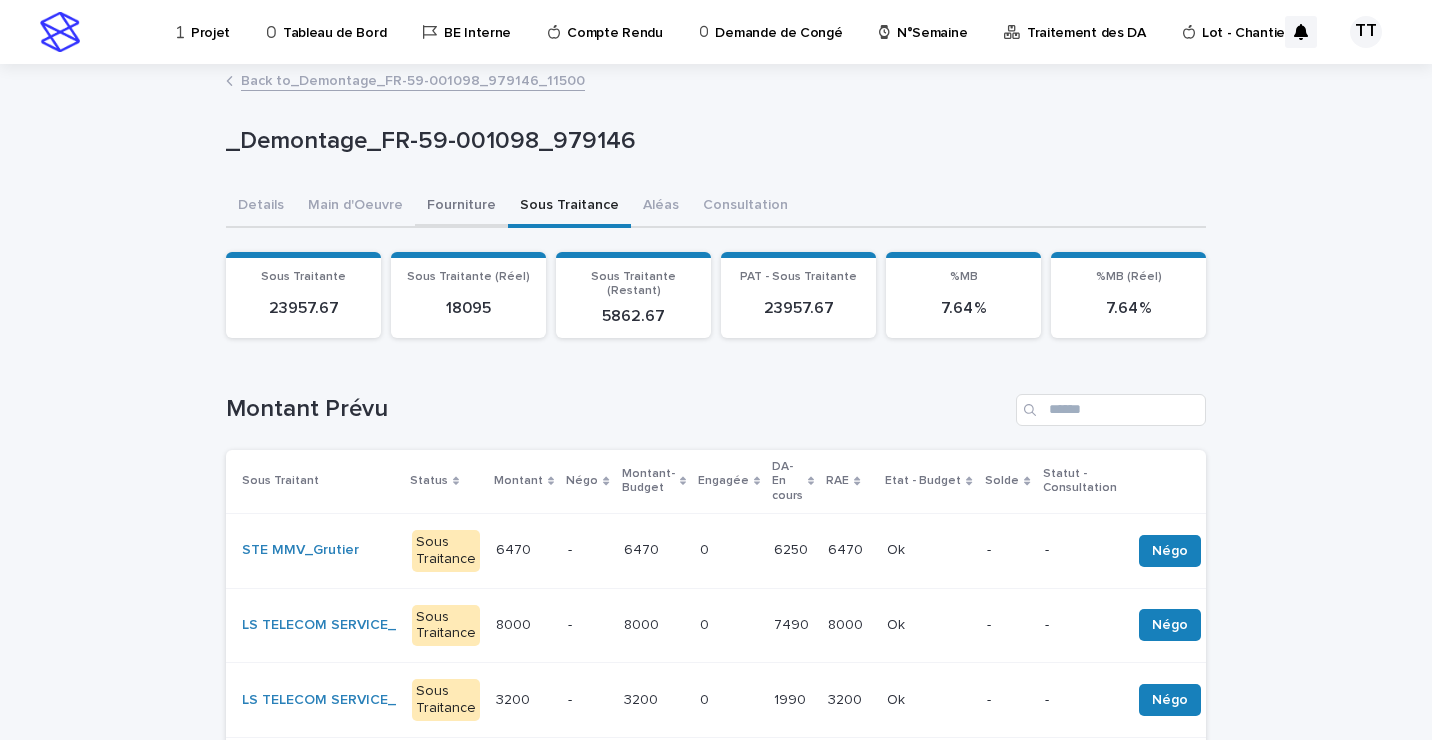 click on "Fourniture" at bounding box center [461, 207] 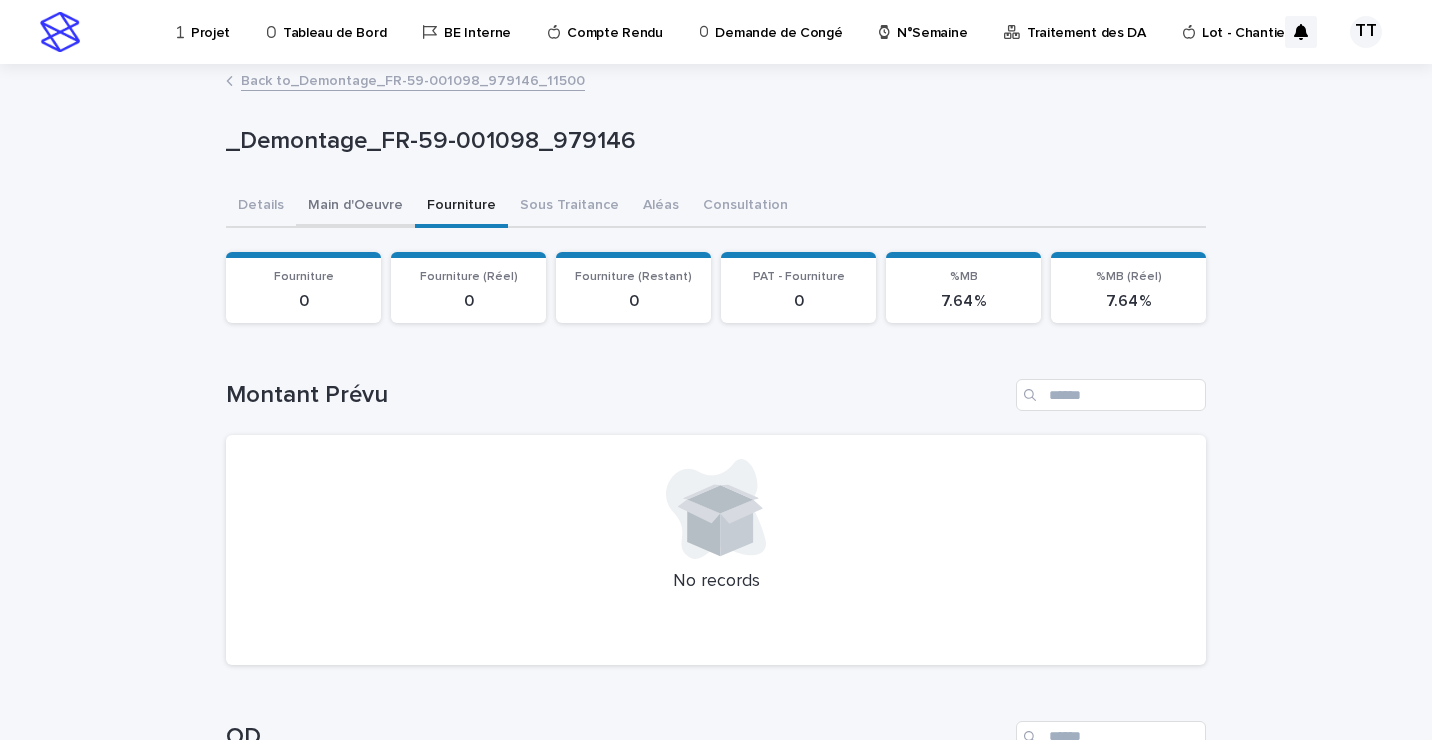 click on "Main d'Oeuvre" at bounding box center (355, 207) 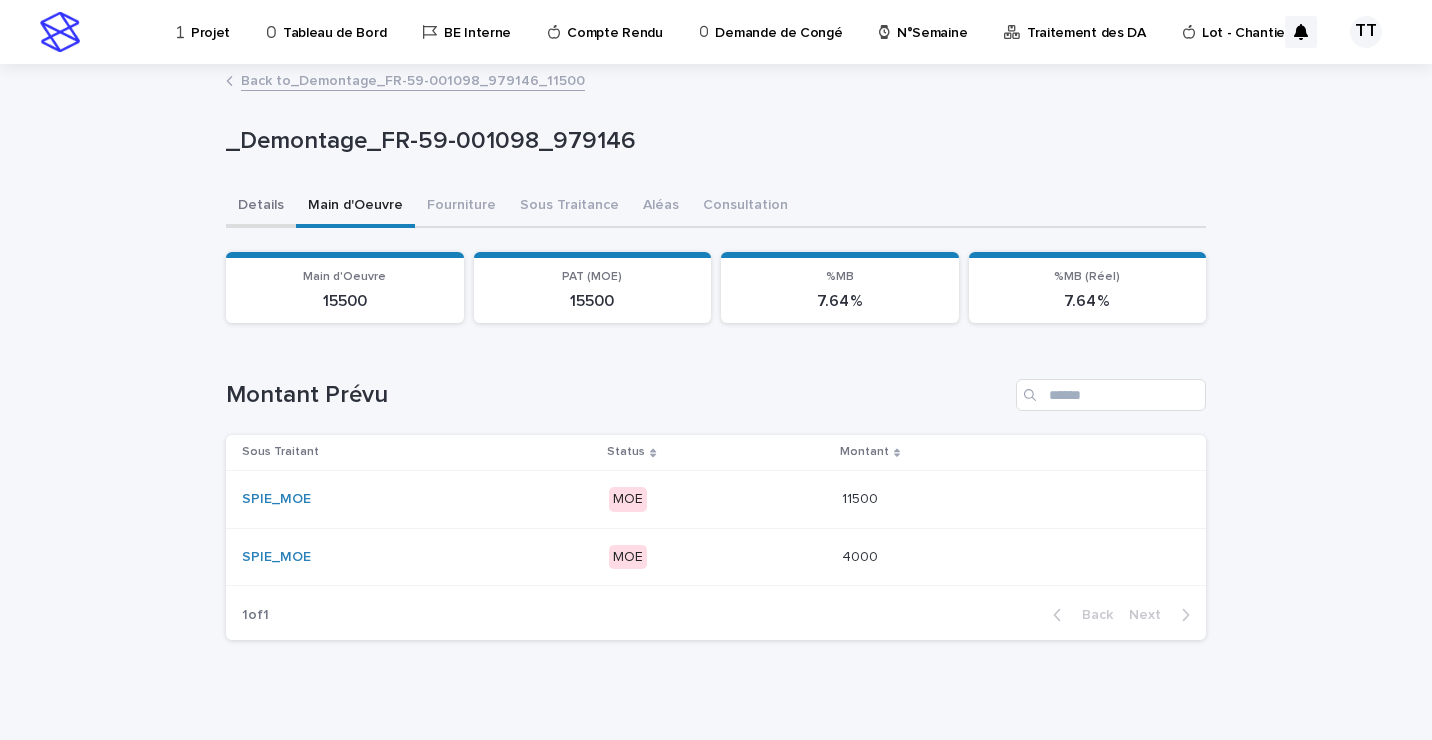 click on "Details" at bounding box center [261, 207] 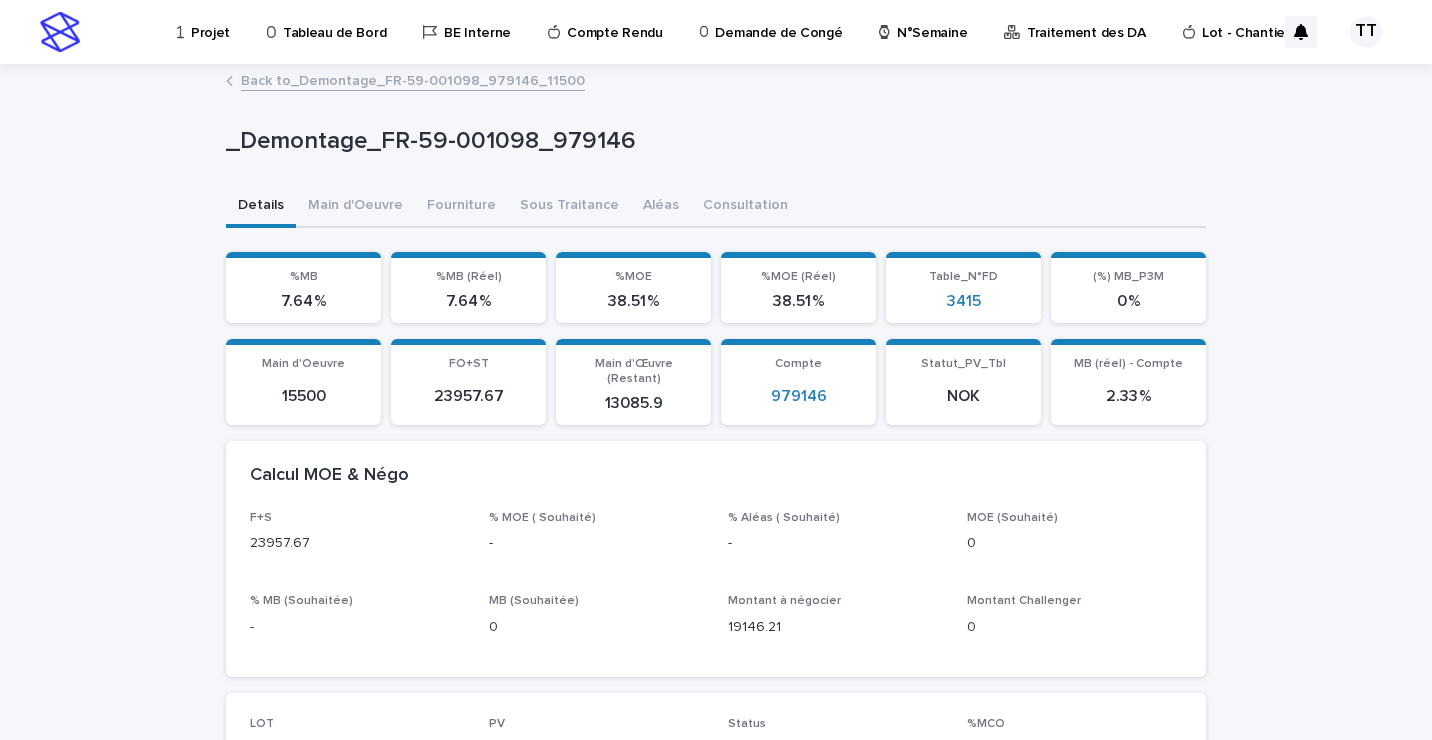 click on "Sous Traitante 23957.67 Sous Traitante (Réel) 18095 Sous Traitante (Restant) 5862.67 PAT - Sous Traitante 23957.67 %MB 7.64 % %MB (Réel) 7.64 % Loading... Saving… Loading... Saving… Montant Prévu Sous Traitant Status Montant Négo Montant-Budget Engagée DA-En cours RAE Etat - Budget Solde Statut - Consultation STE MMV_Grutier   Sous Traitance 6470 6470  - 6470 6470  0 0  6250 6250  6470 6470  Ok Ok  - - Négo LS TELECOM SERVICE_   Sous Traitance 8000 8000  - 8000 8000  0 0  7490 7490  8000 8000  Ok Ok  - - Négo LS TELECOM SERVICE_   Sous Traitance 3200 3200  - 3200 3200  0 0  1990" at bounding box center [413, 79] 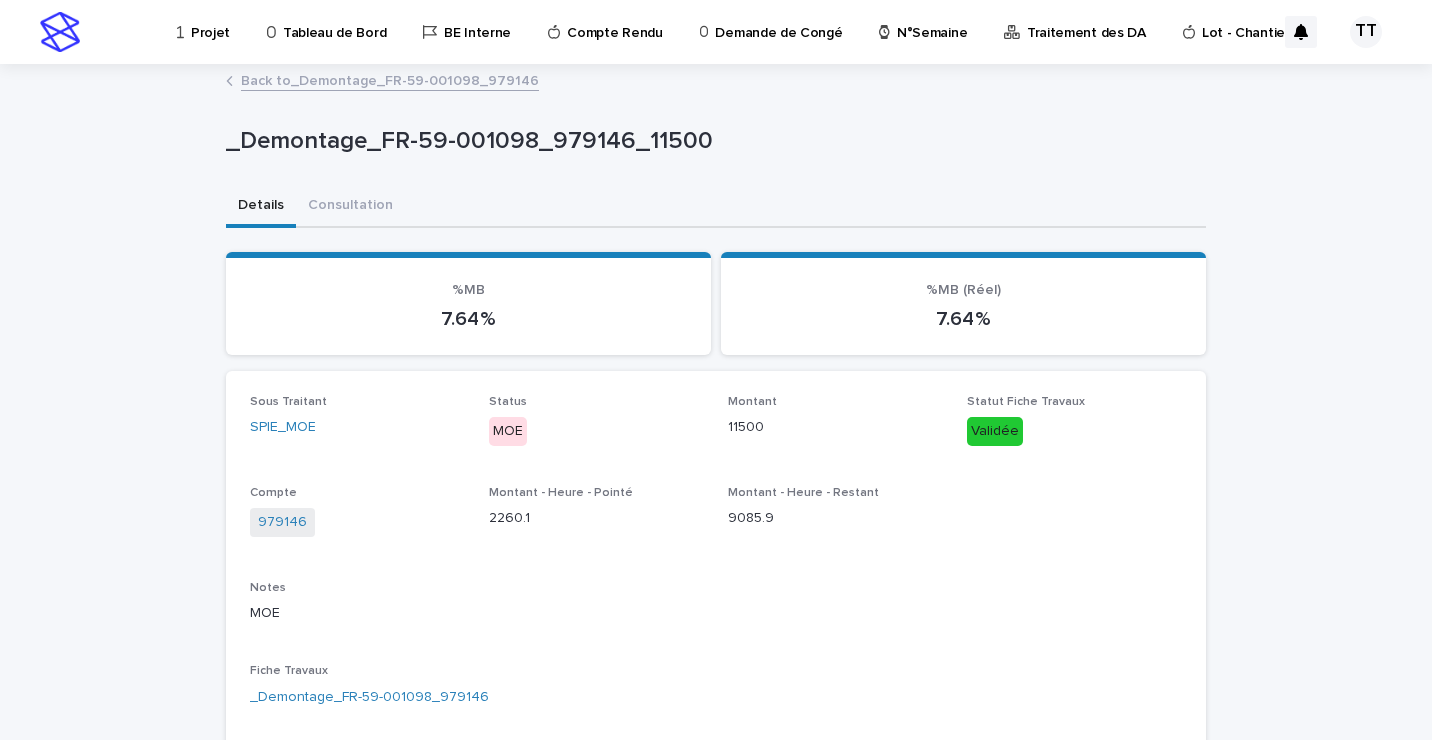 drag, startPoint x: 416, startPoint y: 487, endPoint x: 422, endPoint y: 523, distance: 36.496574 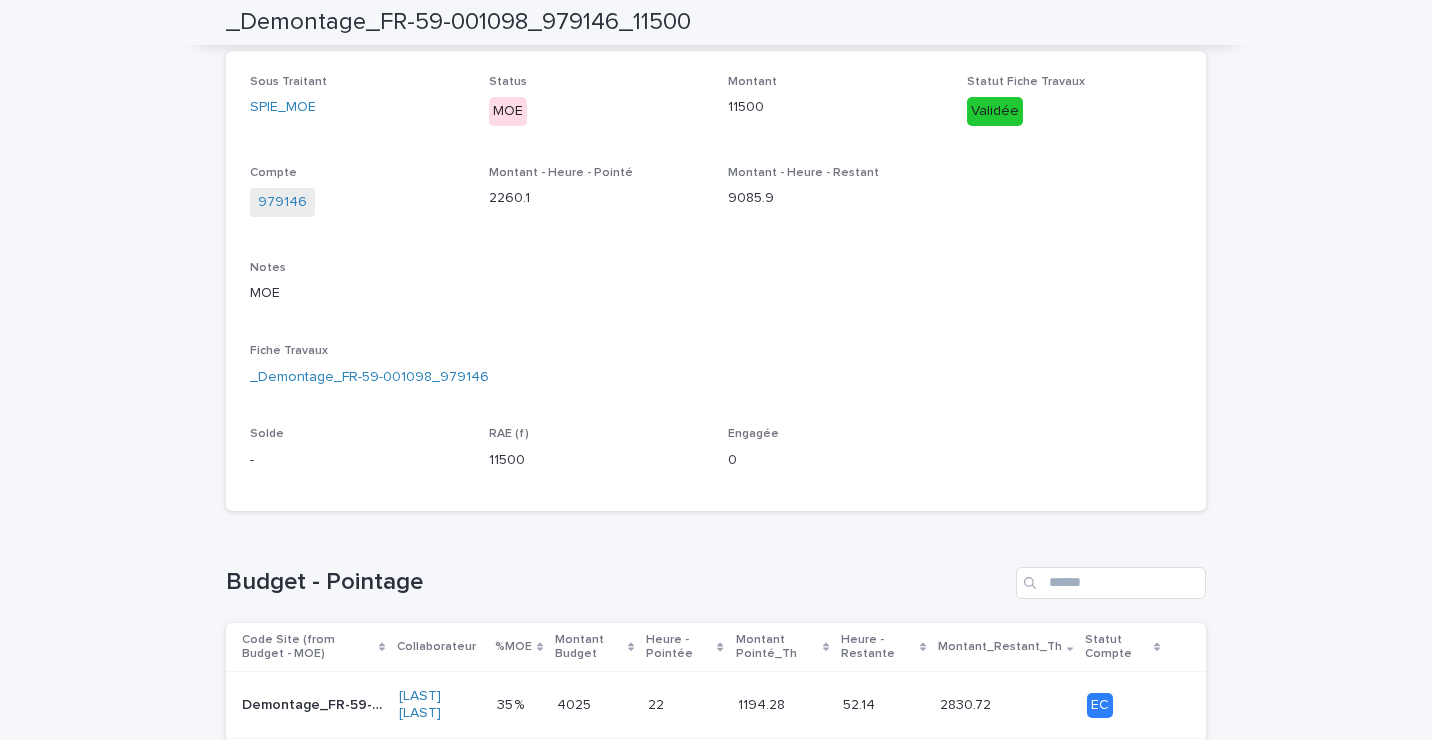 scroll, scrollTop: 0, scrollLeft: 0, axis: both 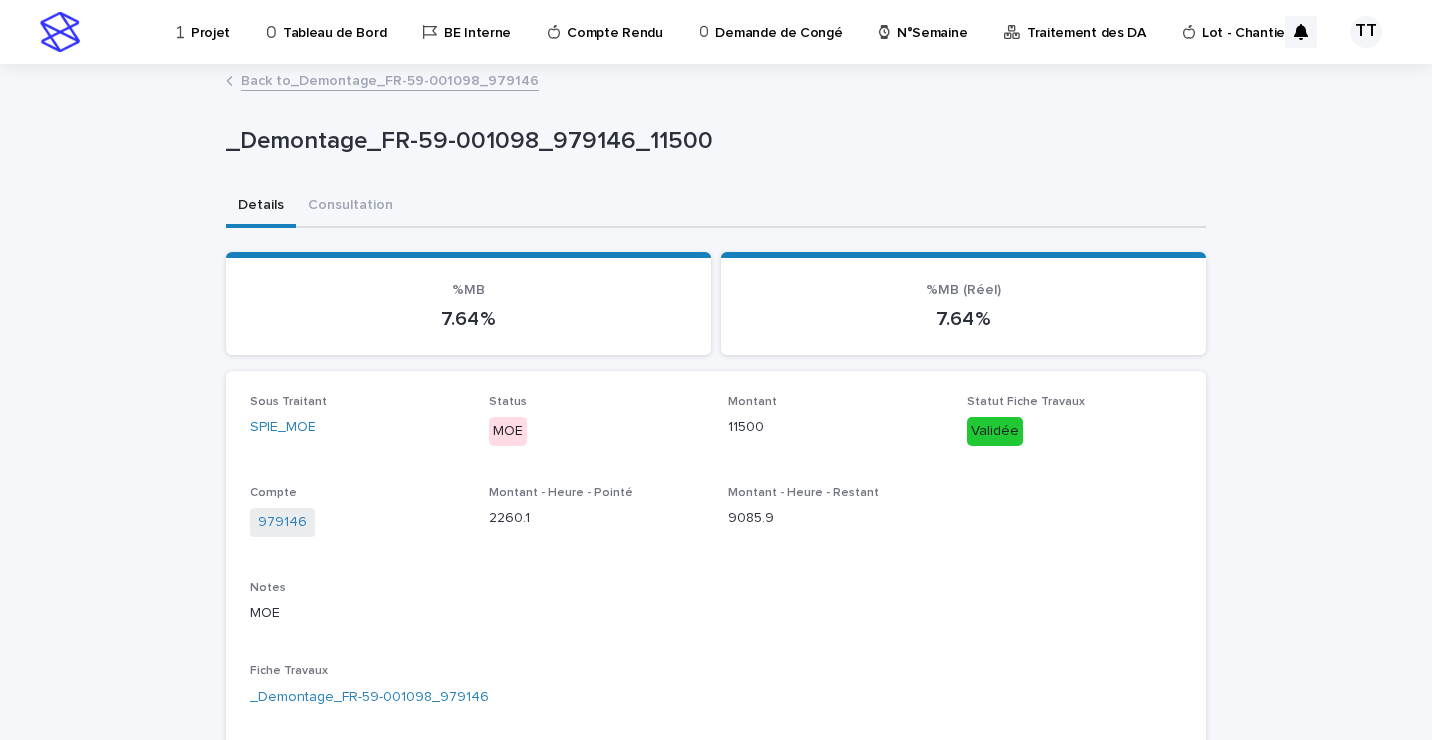 click on "Back to  _Demontage_FR-59-001098_979146" at bounding box center [390, 79] 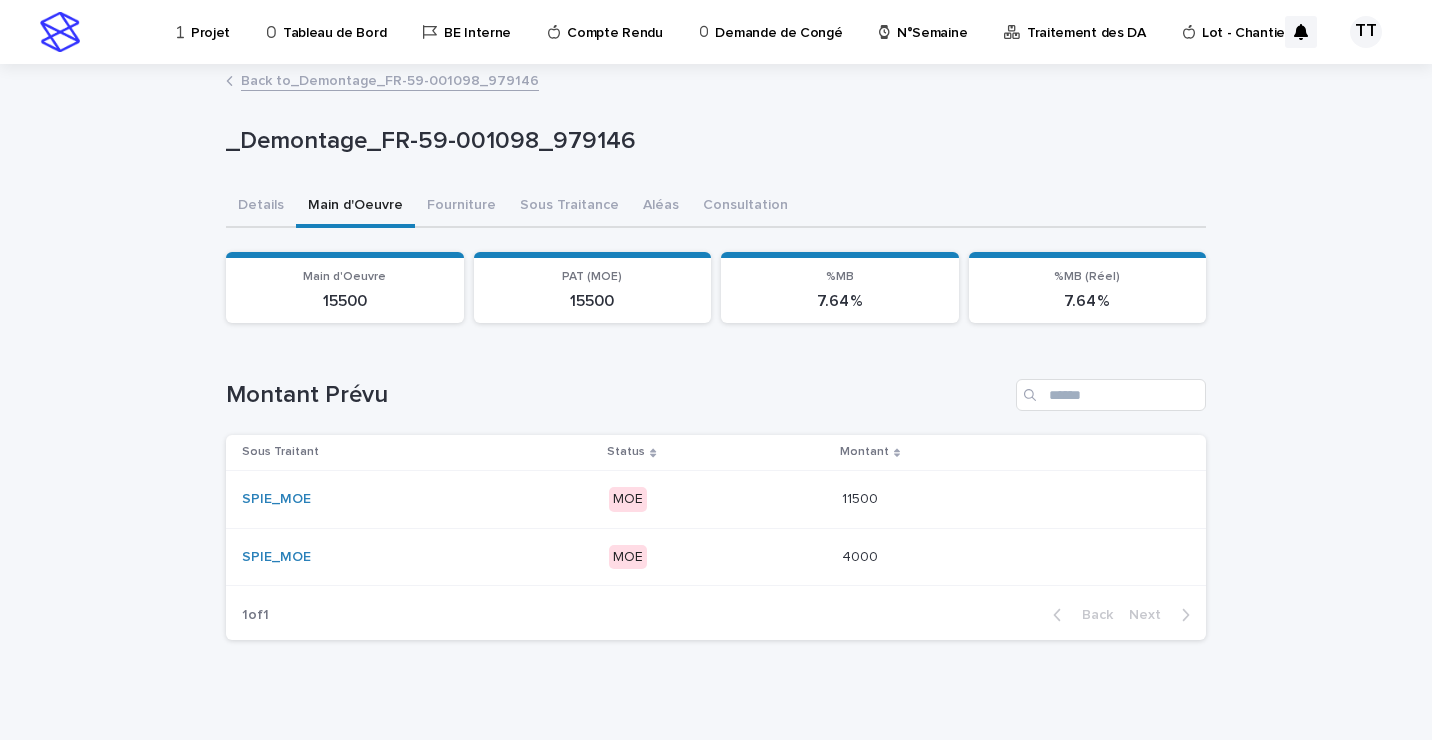 click on "Back to  _Demontage_FR-59-001098_979146" at bounding box center (390, 79) 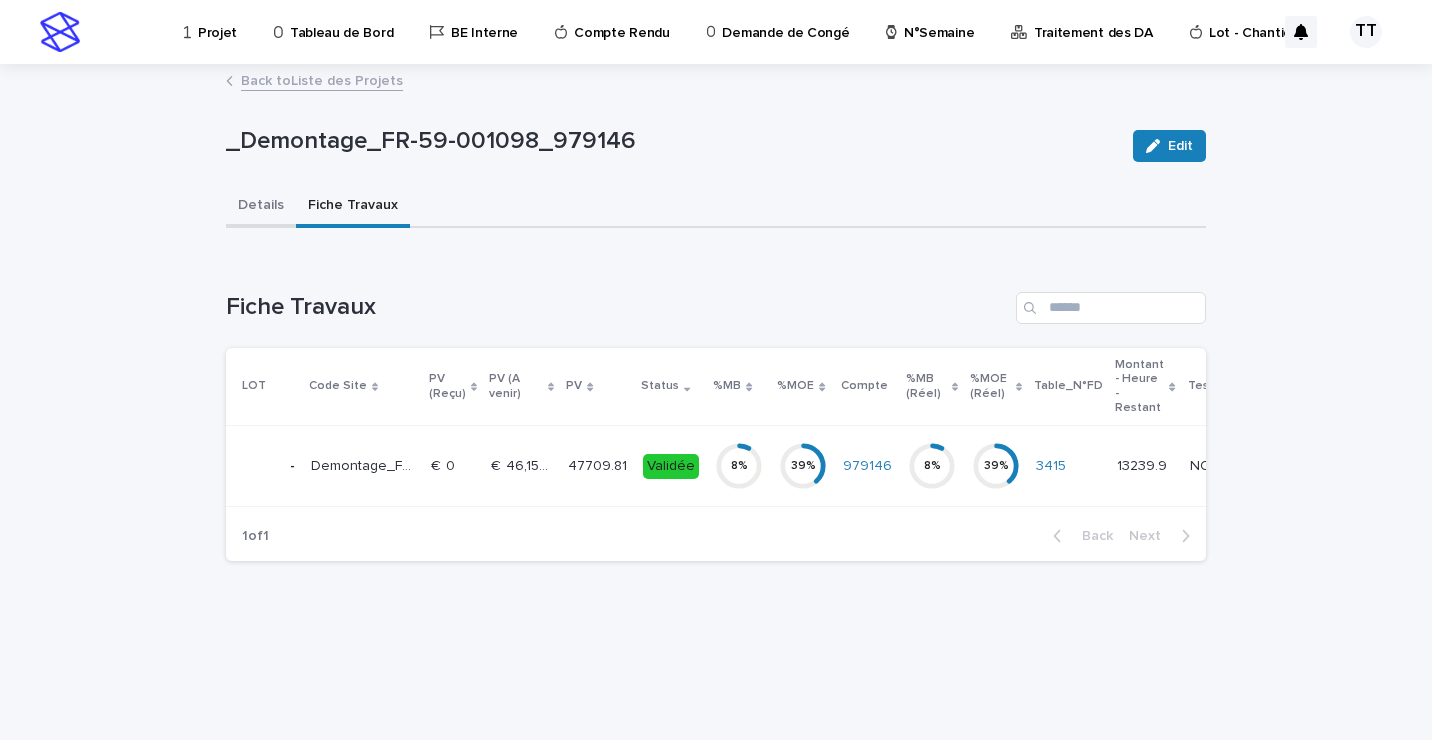 click on "Details" at bounding box center (261, 207) 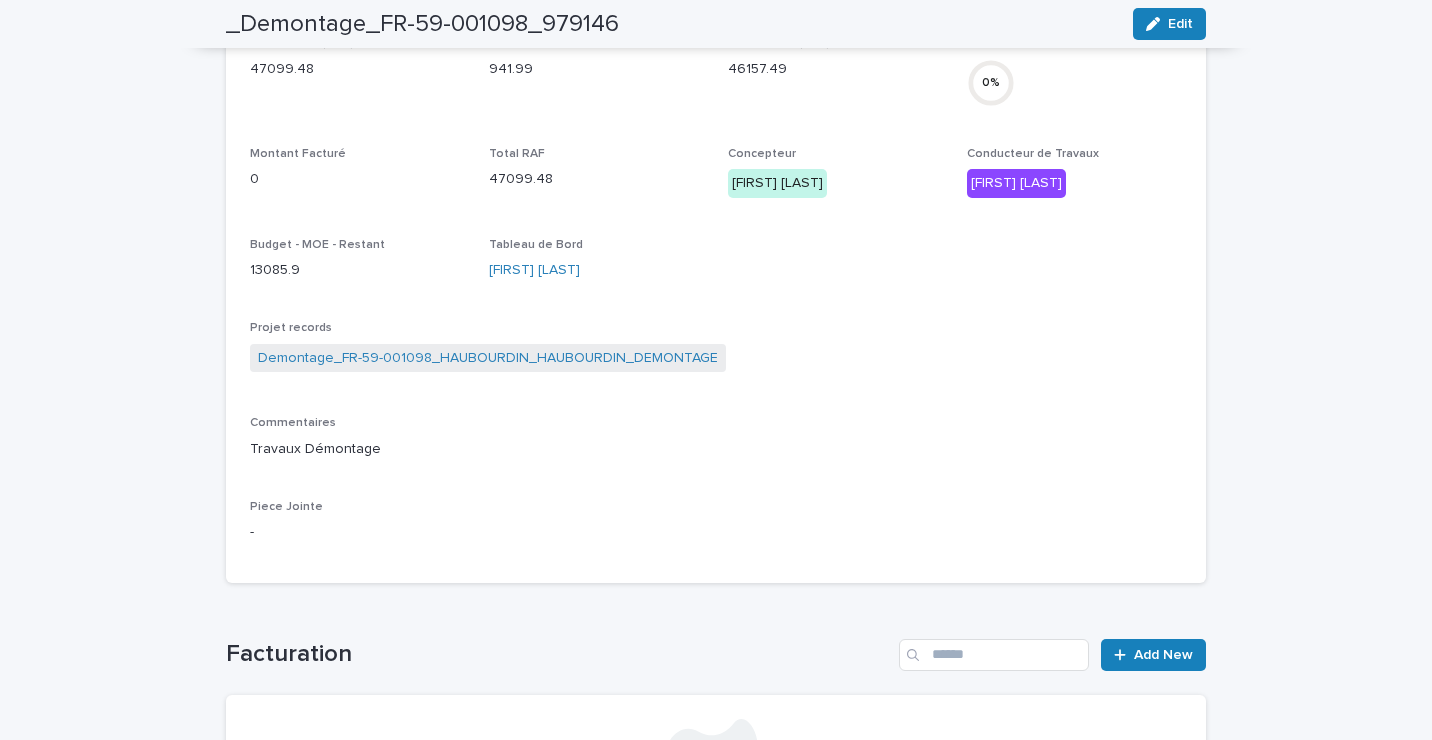 scroll, scrollTop: 345, scrollLeft: 0, axis: vertical 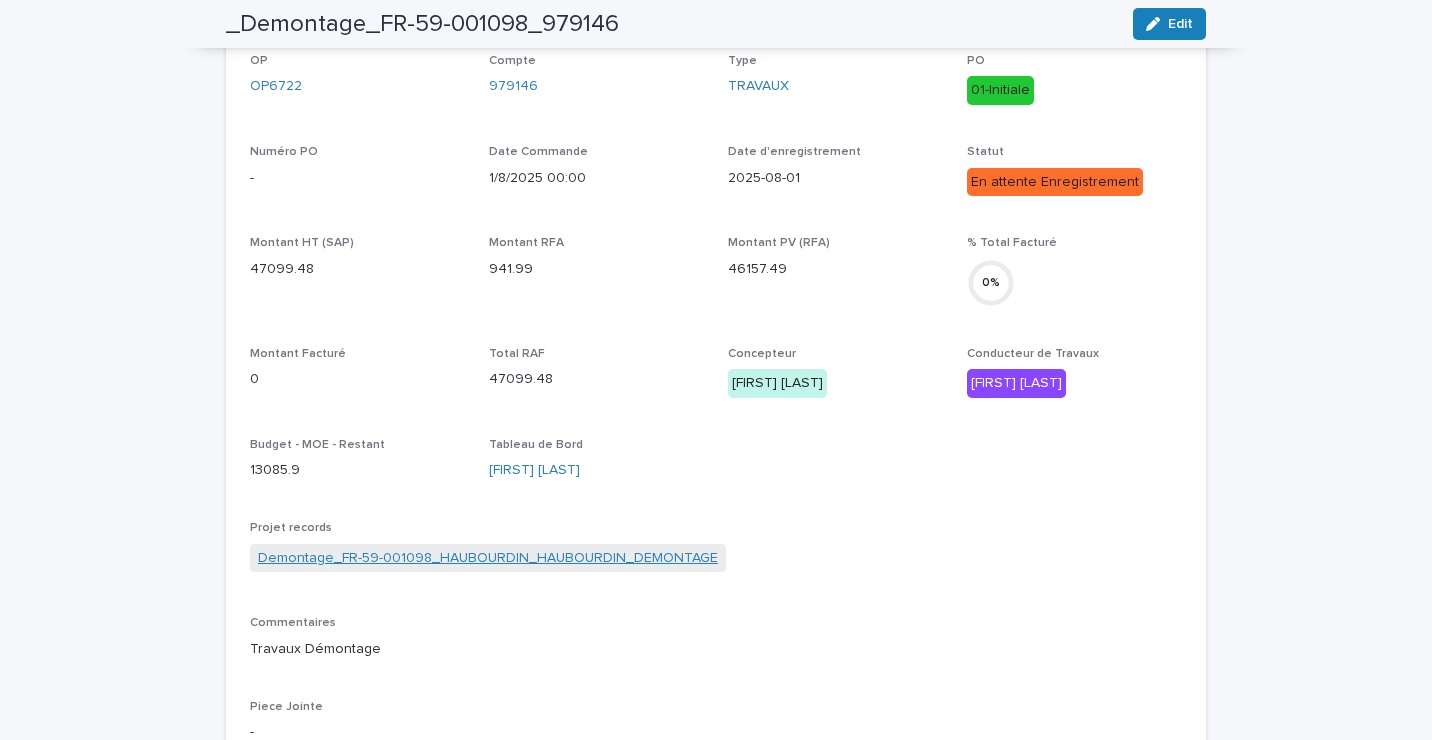 click on "Demontage_FR-59-001098_HAUBOURDIN_HAUBOURDIN_DEMONTAGE" at bounding box center (488, 558) 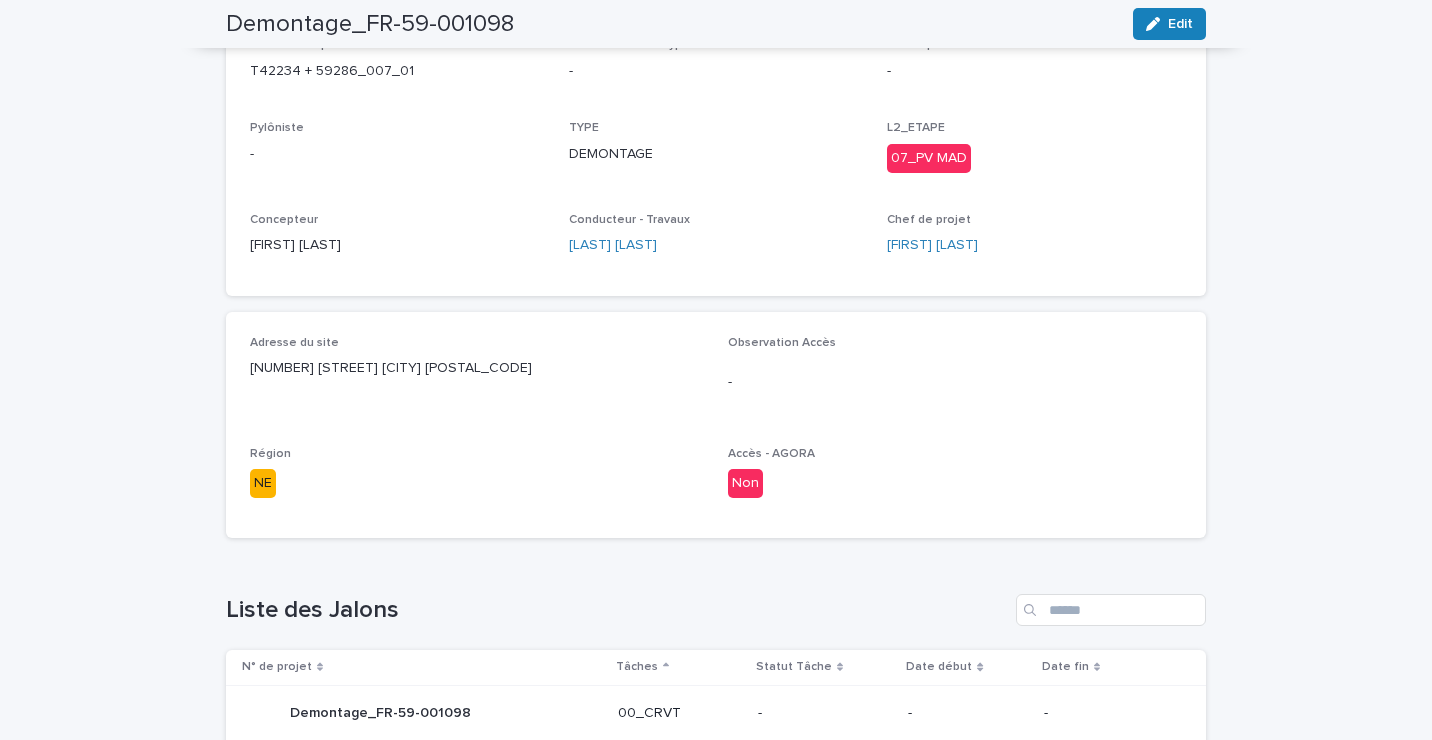 scroll, scrollTop: 951, scrollLeft: 0, axis: vertical 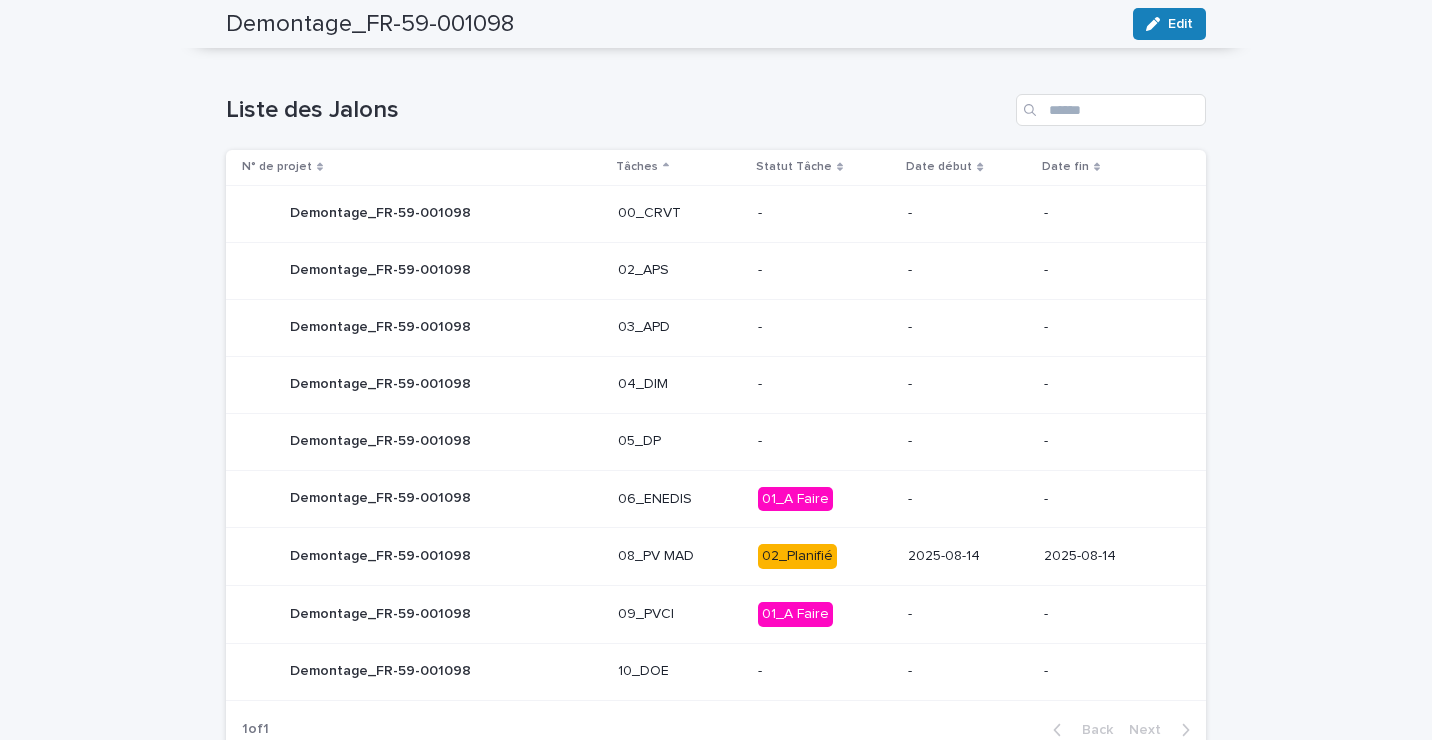 click on "03_APD" at bounding box center (680, 327) 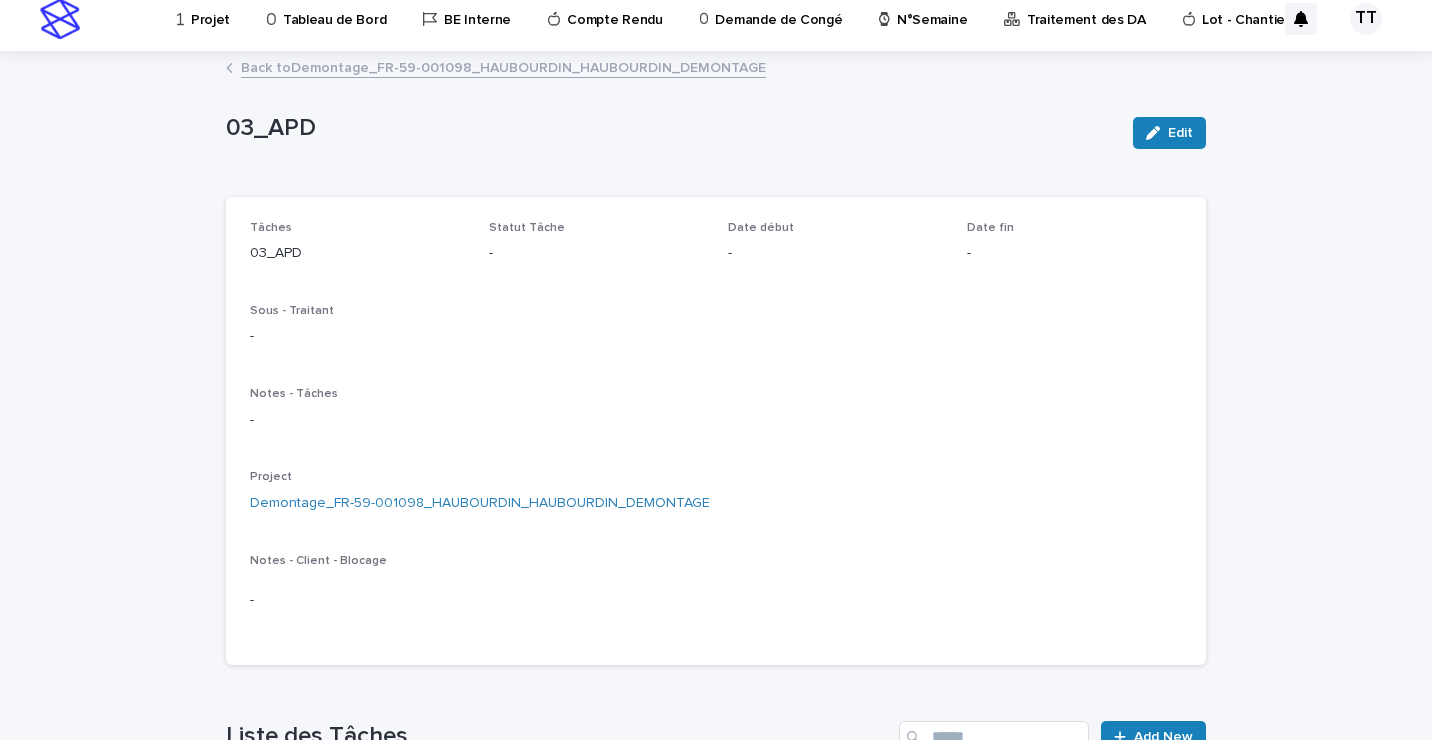 scroll, scrollTop: 0, scrollLeft: 0, axis: both 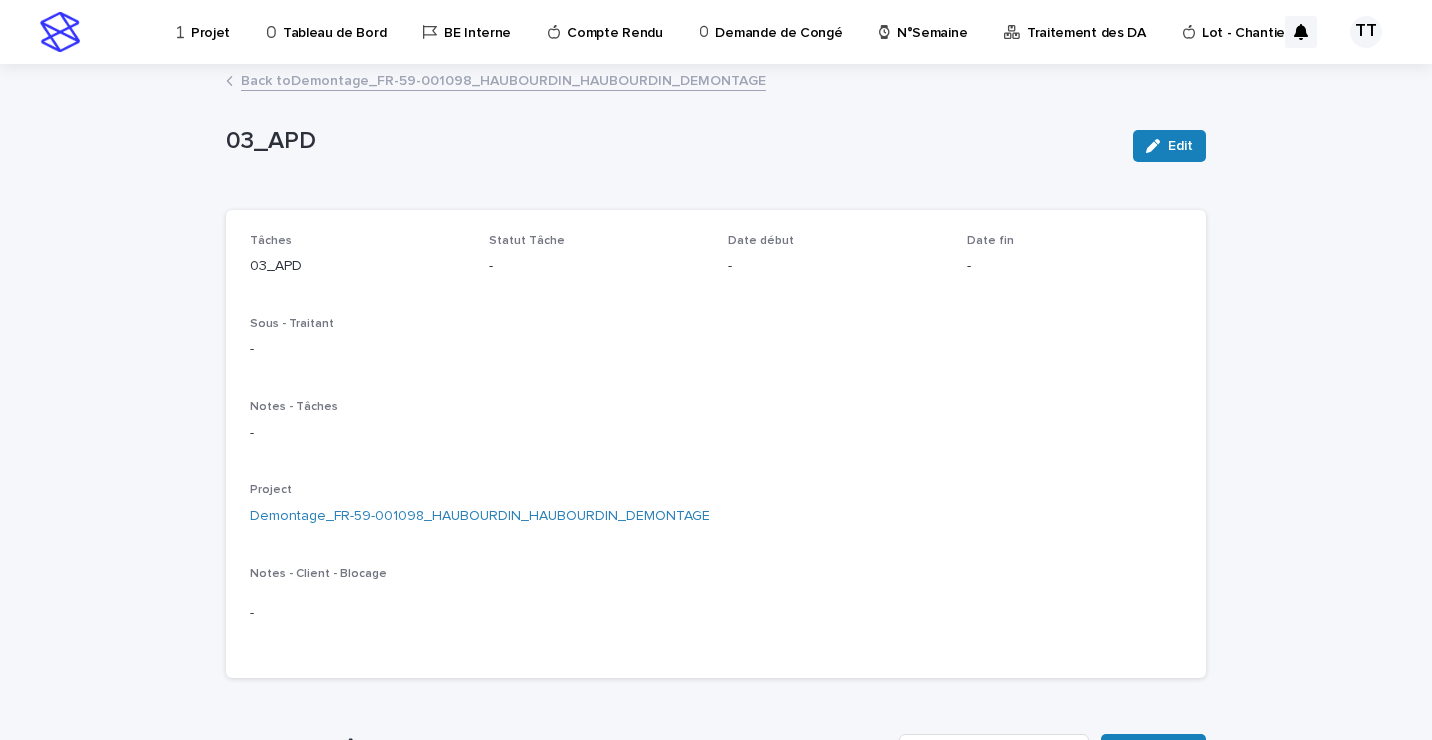 click on "Back to  Demontage_FR-59-001098_HAUBOURDIN_HAUBOURDIN_DEMONTAGE" at bounding box center (503, 79) 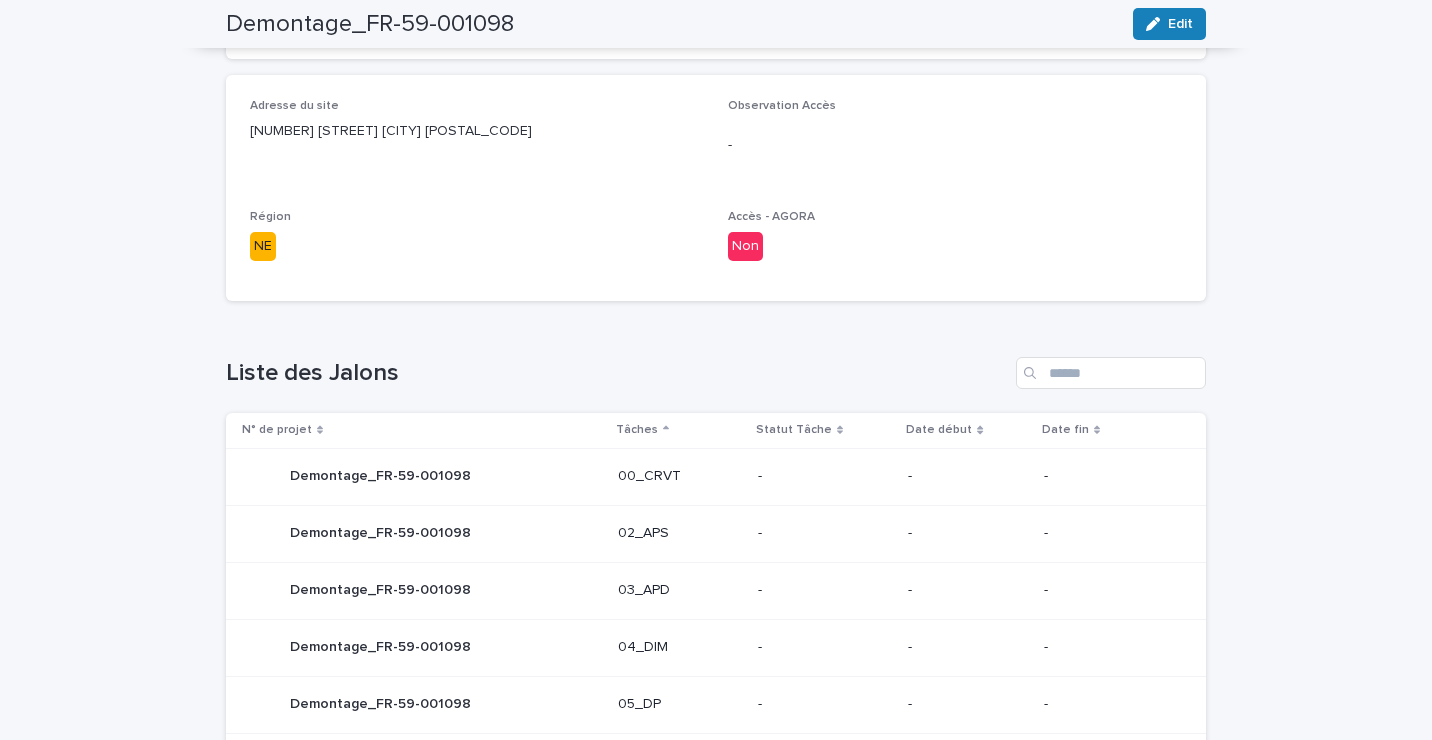 scroll, scrollTop: 1088, scrollLeft: 0, axis: vertical 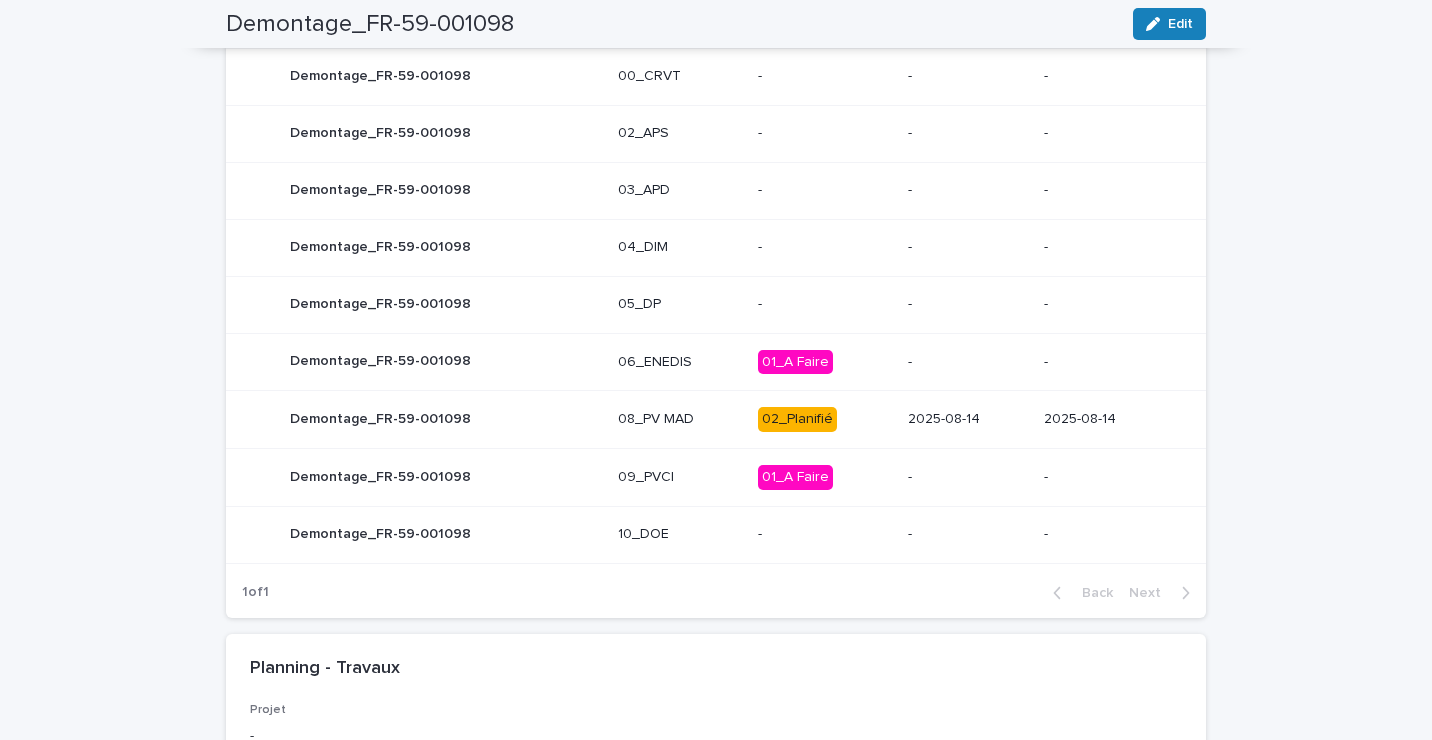 click on "08_PV MAD" at bounding box center (680, 419) 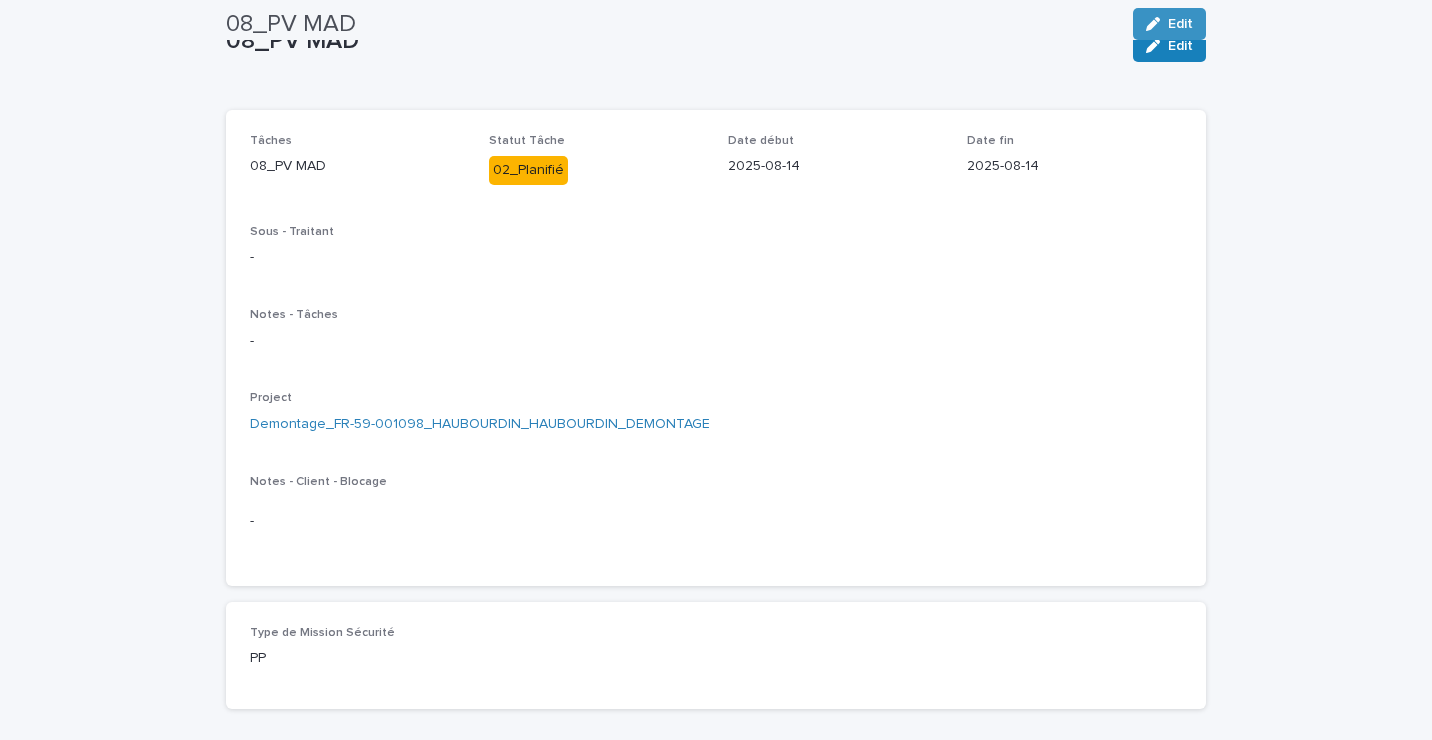 scroll, scrollTop: 0, scrollLeft: 0, axis: both 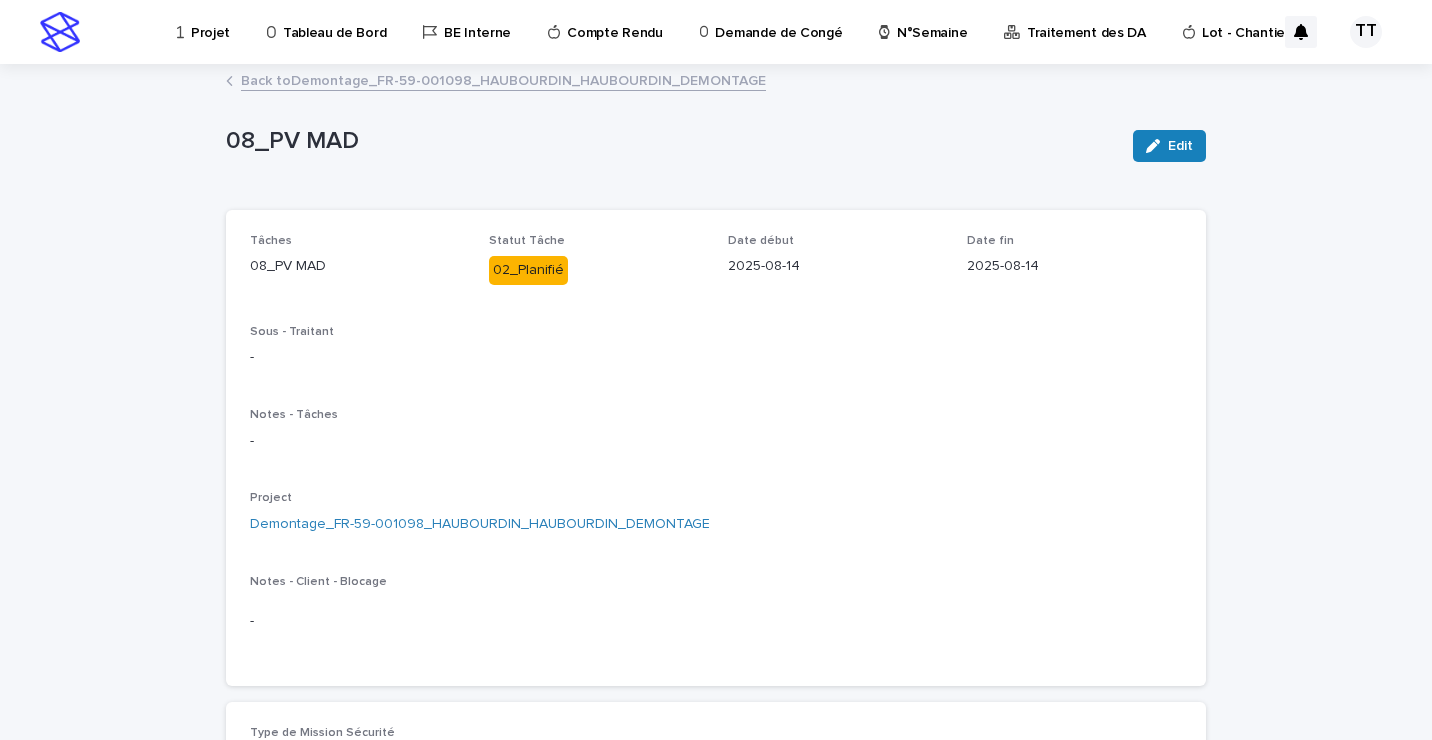click on "Back to  Demontage_FR-59-001098_HAUBOURDIN_HAUBOURDIN_DEMONTAGE" at bounding box center (503, 79) 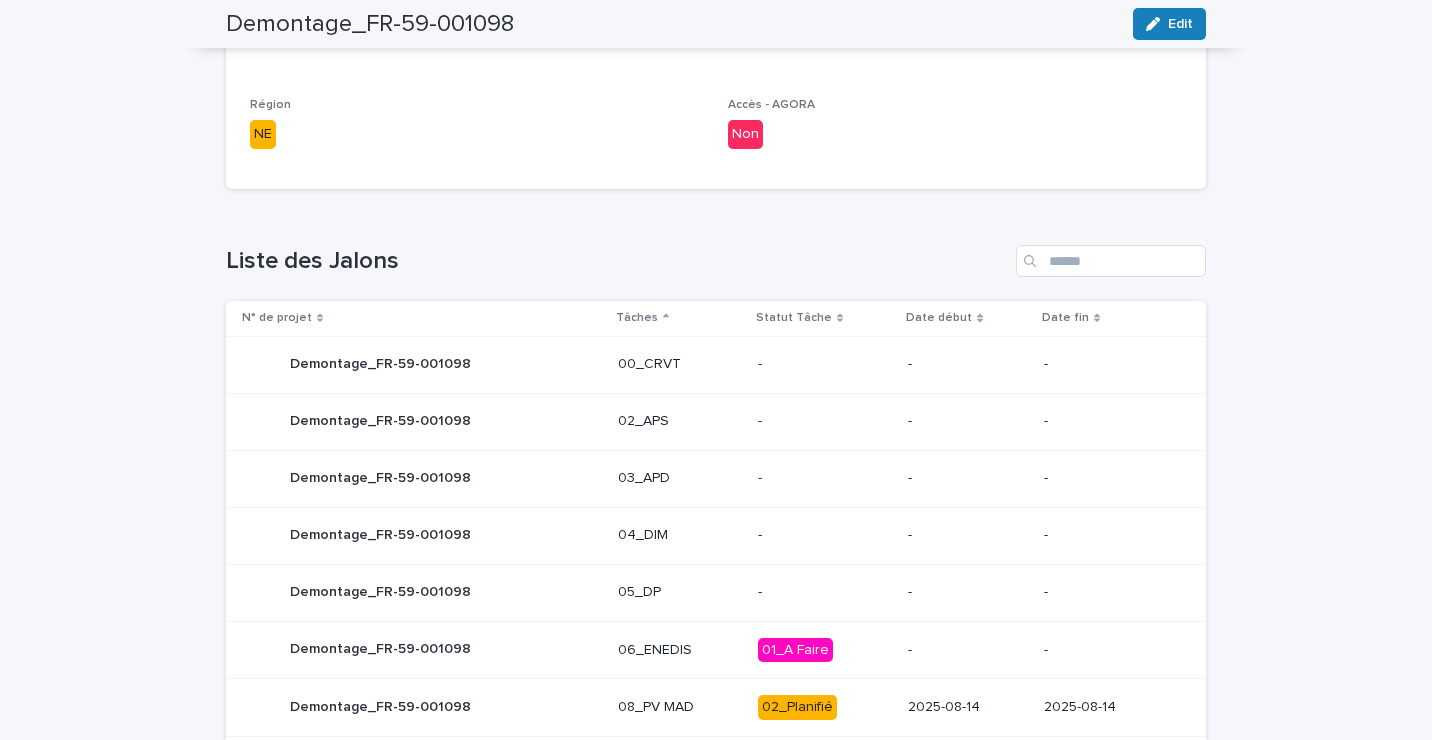scroll, scrollTop: 1000, scrollLeft: 0, axis: vertical 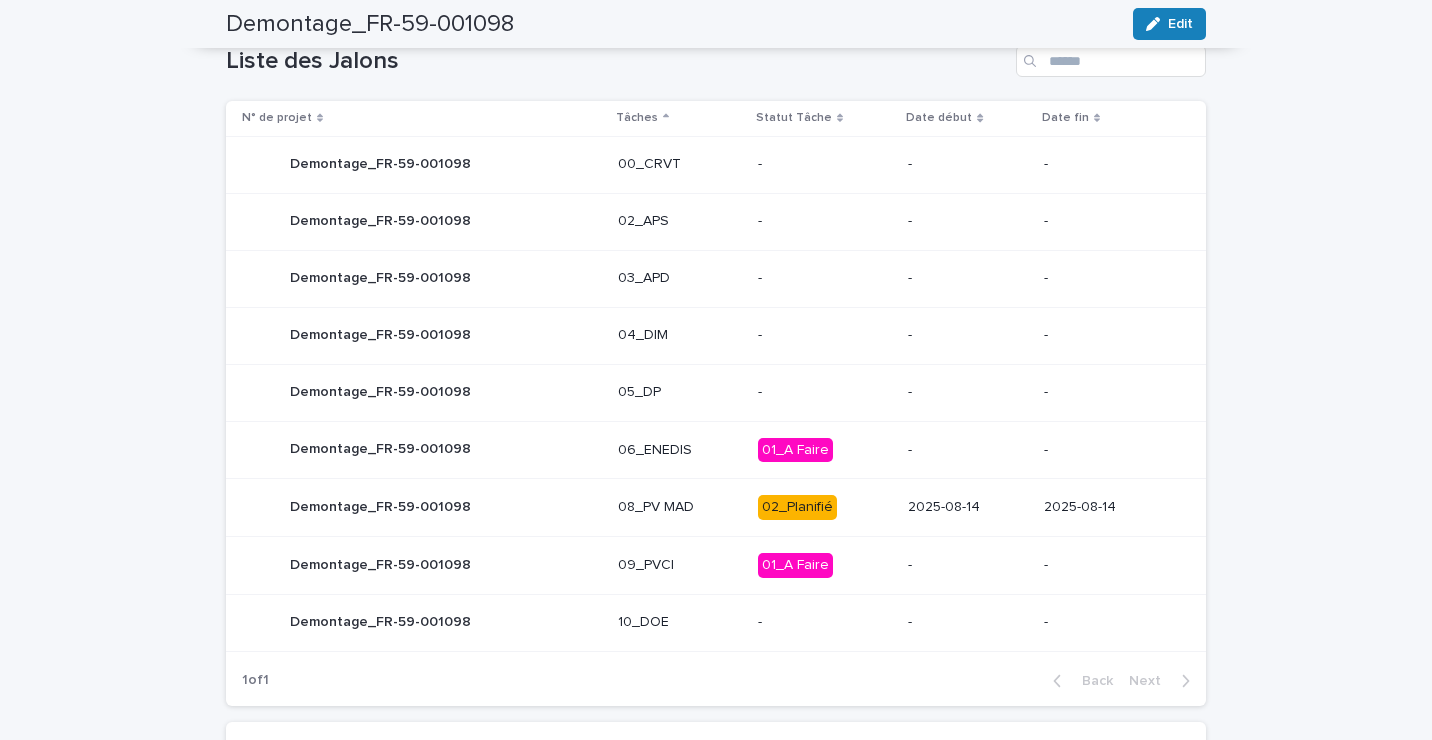 click on "09_PVCI" at bounding box center [680, 565] 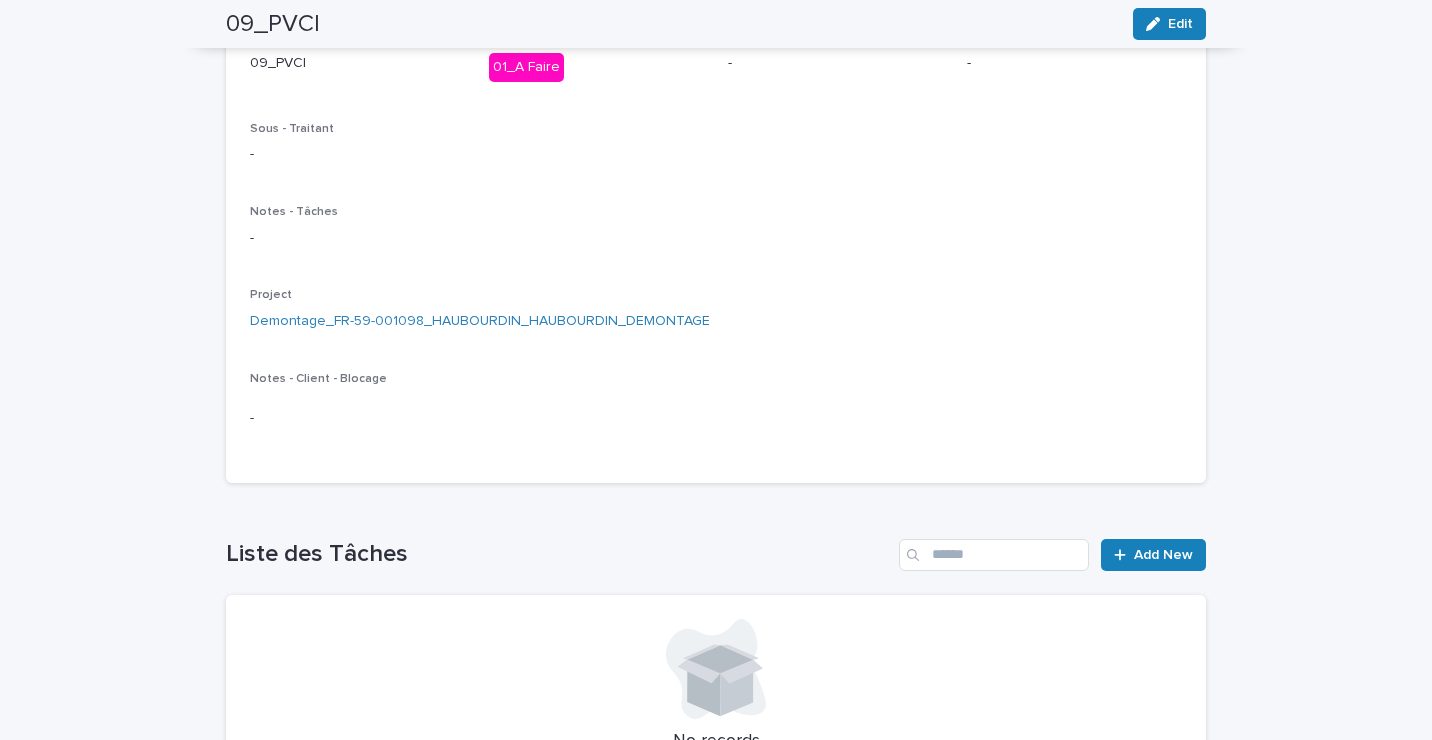 scroll, scrollTop: 0, scrollLeft: 0, axis: both 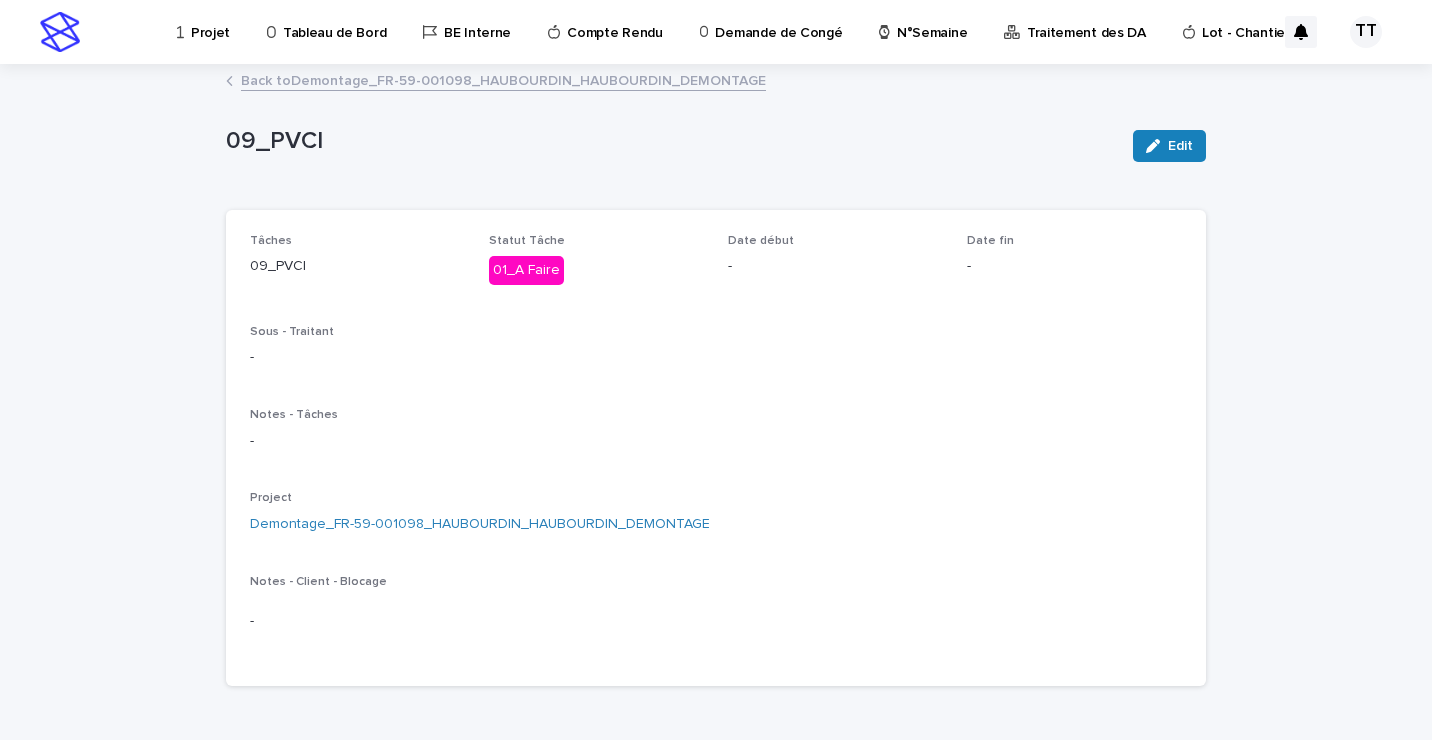 click on "Back to  Demontage_FR-59-001098_HAUBOURDIN_HAUBOURDIN_DEMONTAGE" at bounding box center [503, 79] 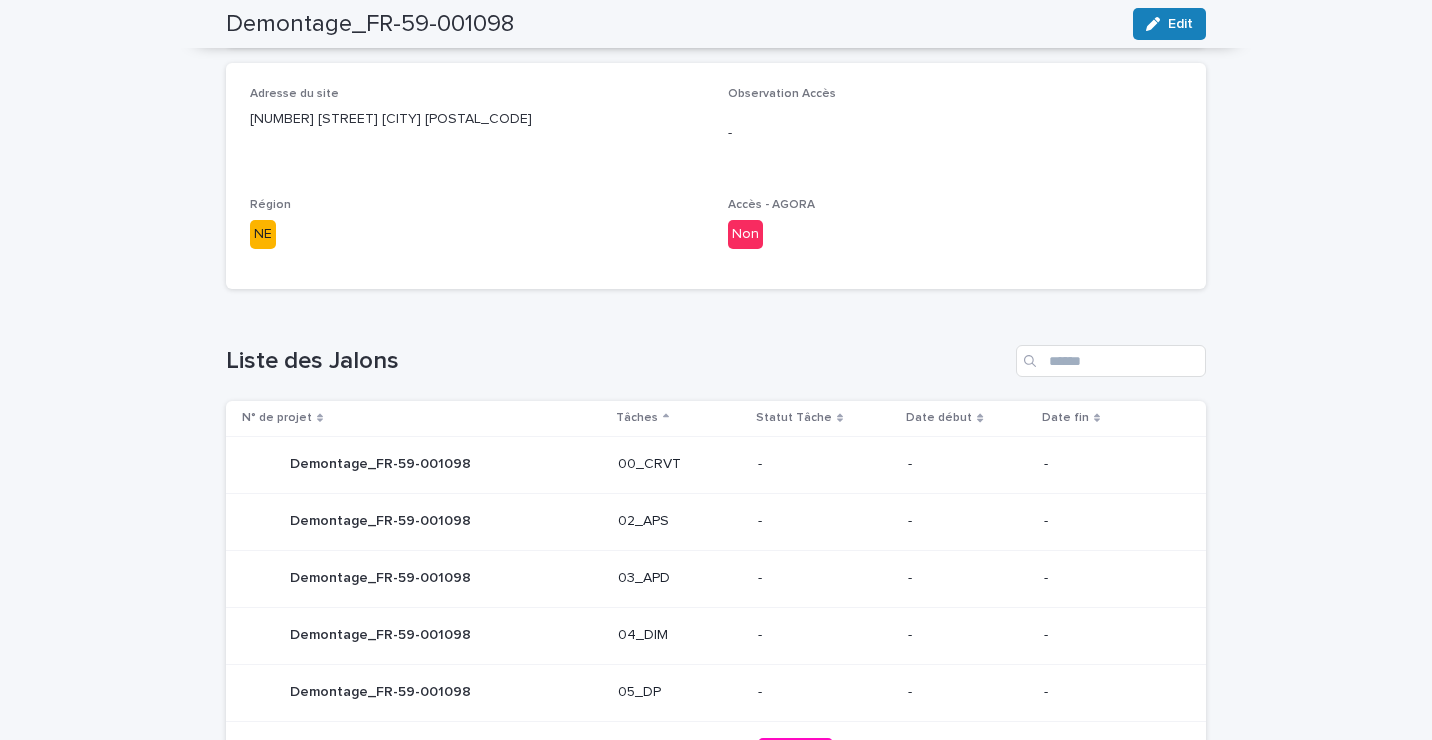 scroll, scrollTop: 1100, scrollLeft: 0, axis: vertical 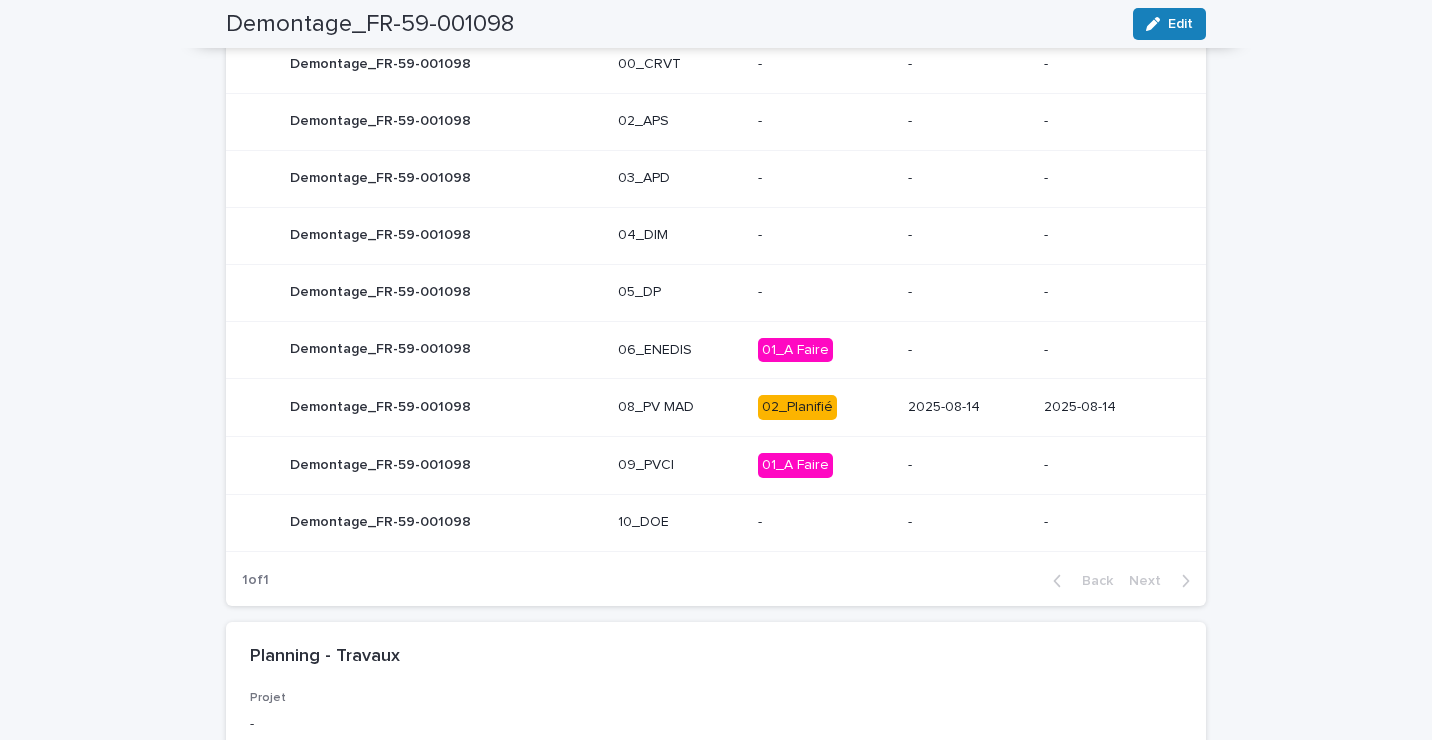 click on "10_DOE" at bounding box center (680, 522) 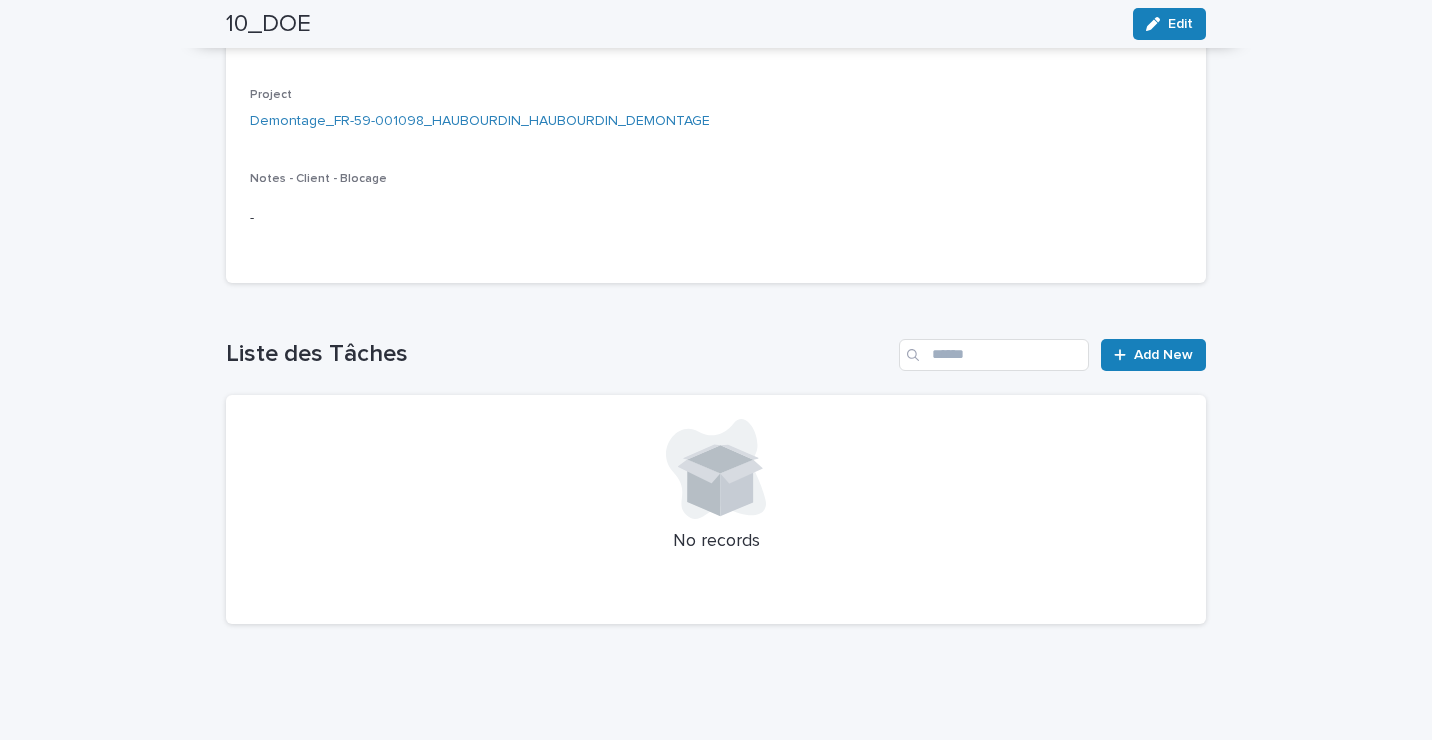 scroll, scrollTop: 0, scrollLeft: 0, axis: both 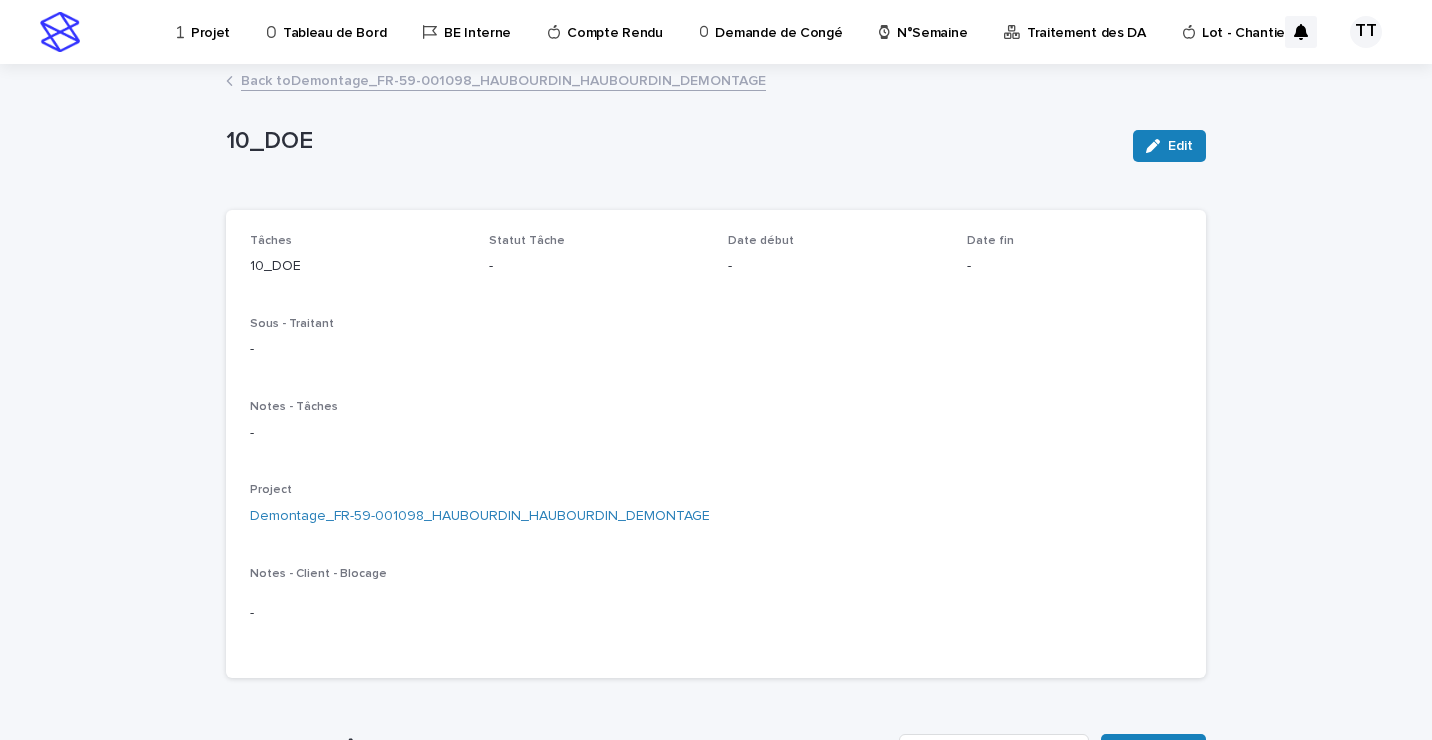 click on "Back to  Demontage_FR-59-001098_HAUBOURDIN_HAUBOURDIN_DEMONTAGE" at bounding box center (503, 79) 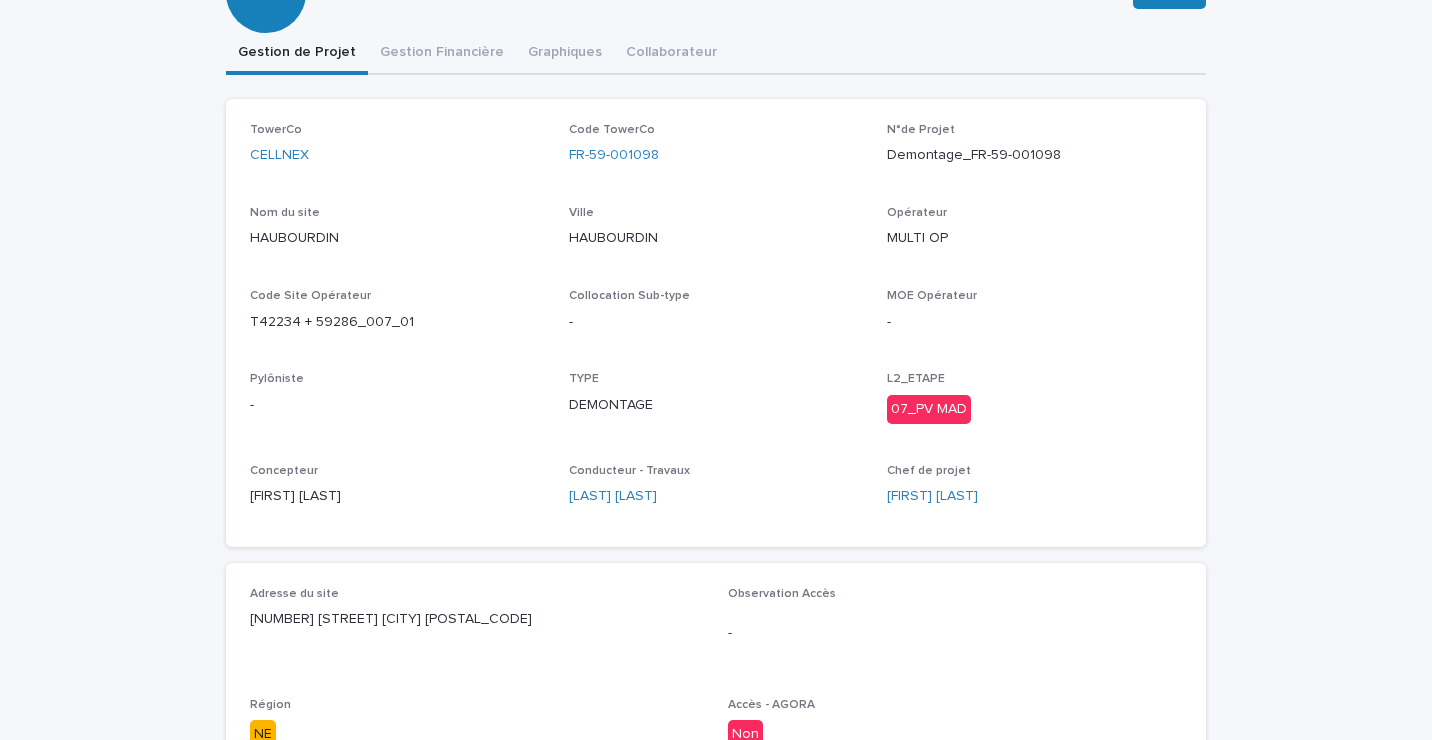 scroll, scrollTop: 0, scrollLeft: 0, axis: both 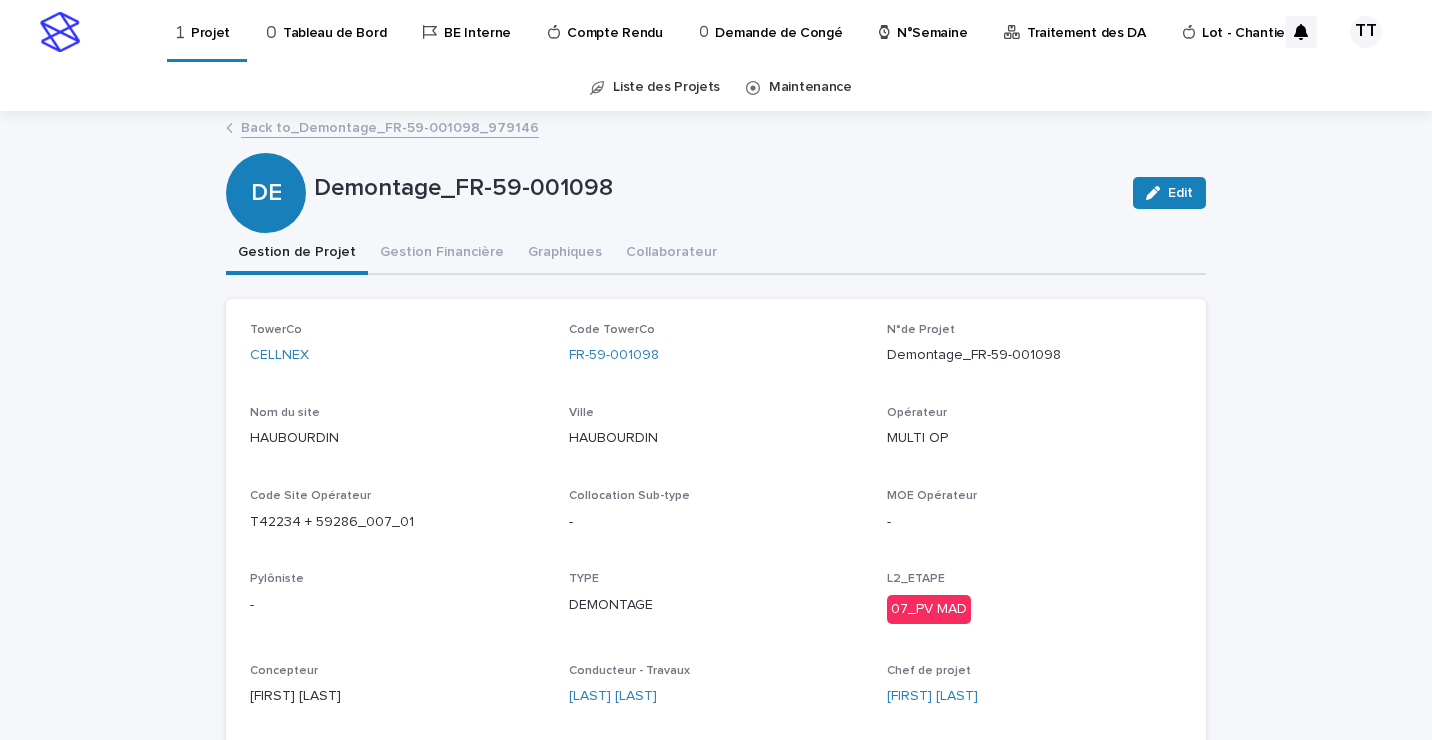 click on "Back to  _Demontage_FR-59-001098_979146" at bounding box center [390, 126] 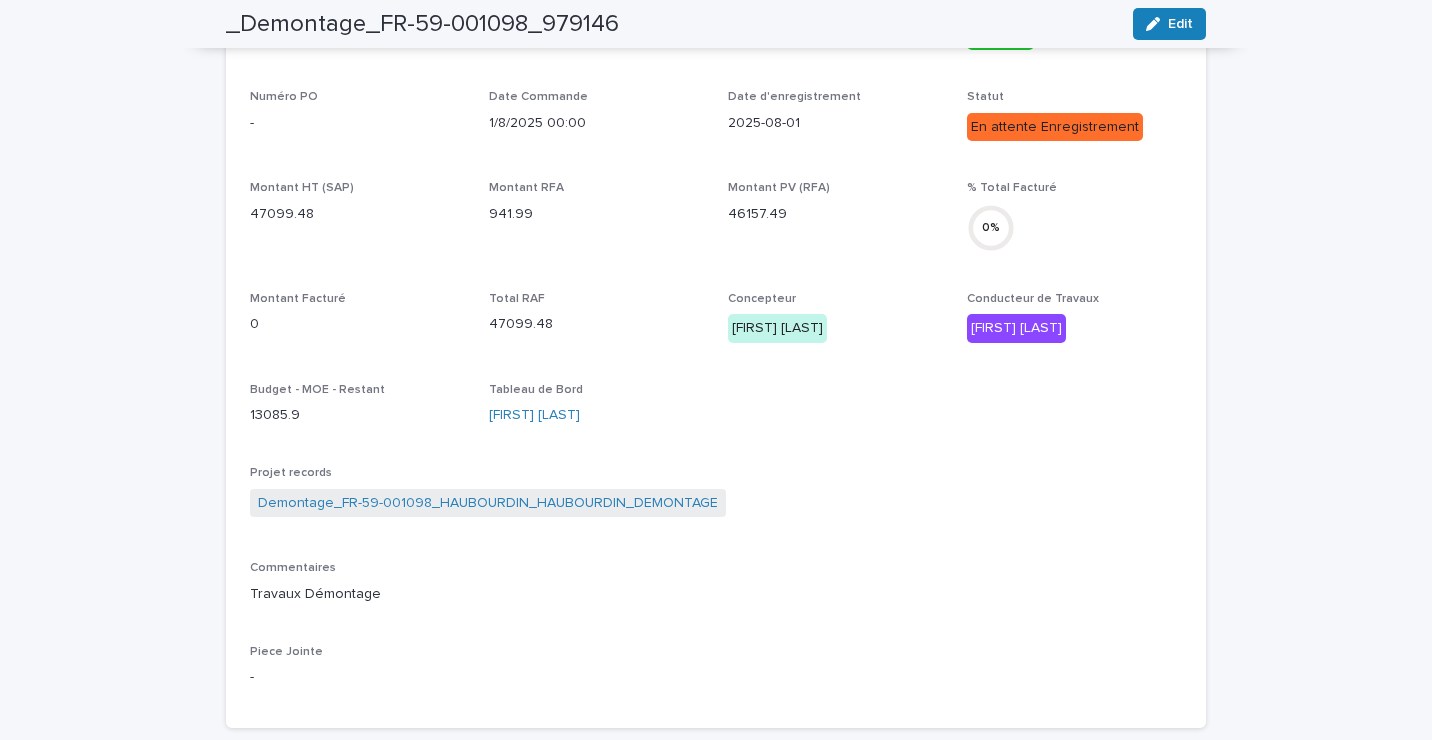 scroll, scrollTop: 300, scrollLeft: 0, axis: vertical 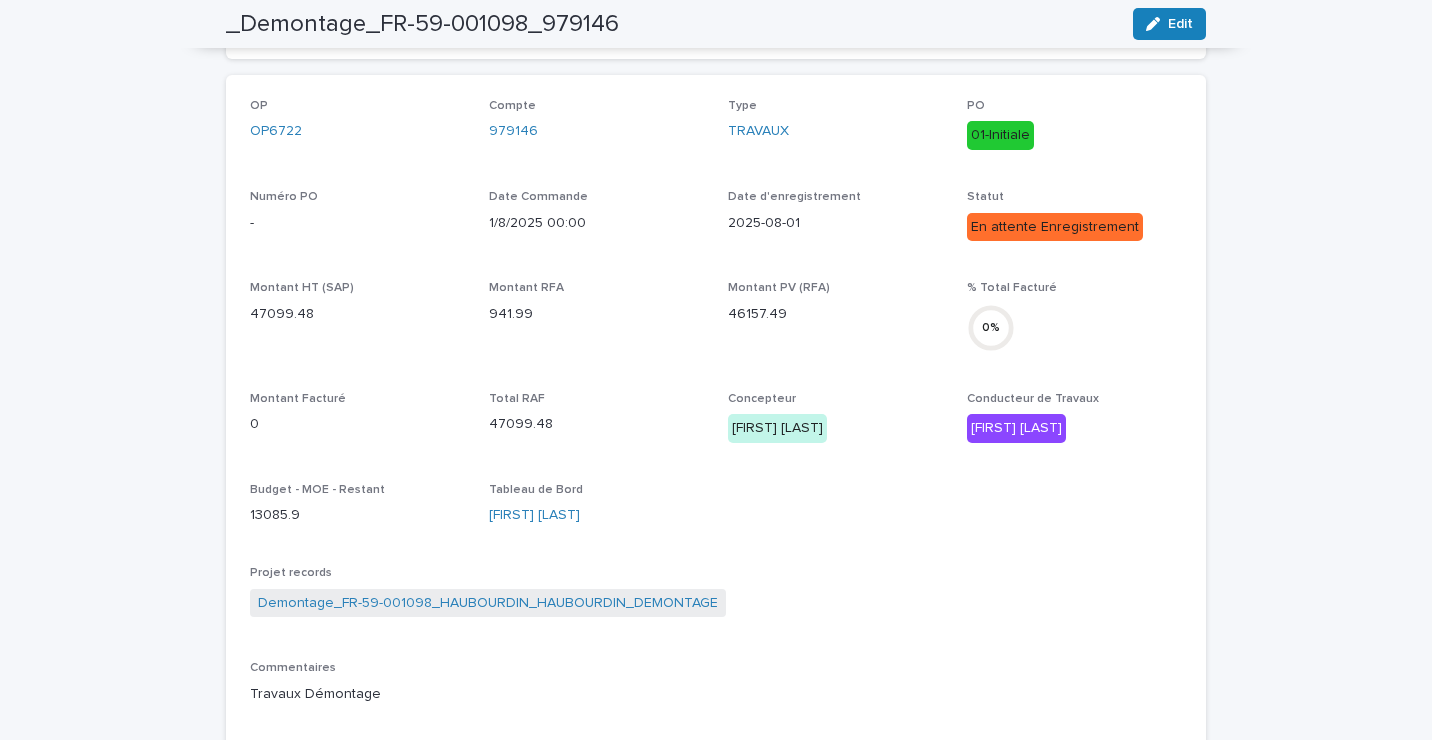 drag, startPoint x: 703, startPoint y: 515, endPoint x: 637, endPoint y: 500, distance: 67.68308 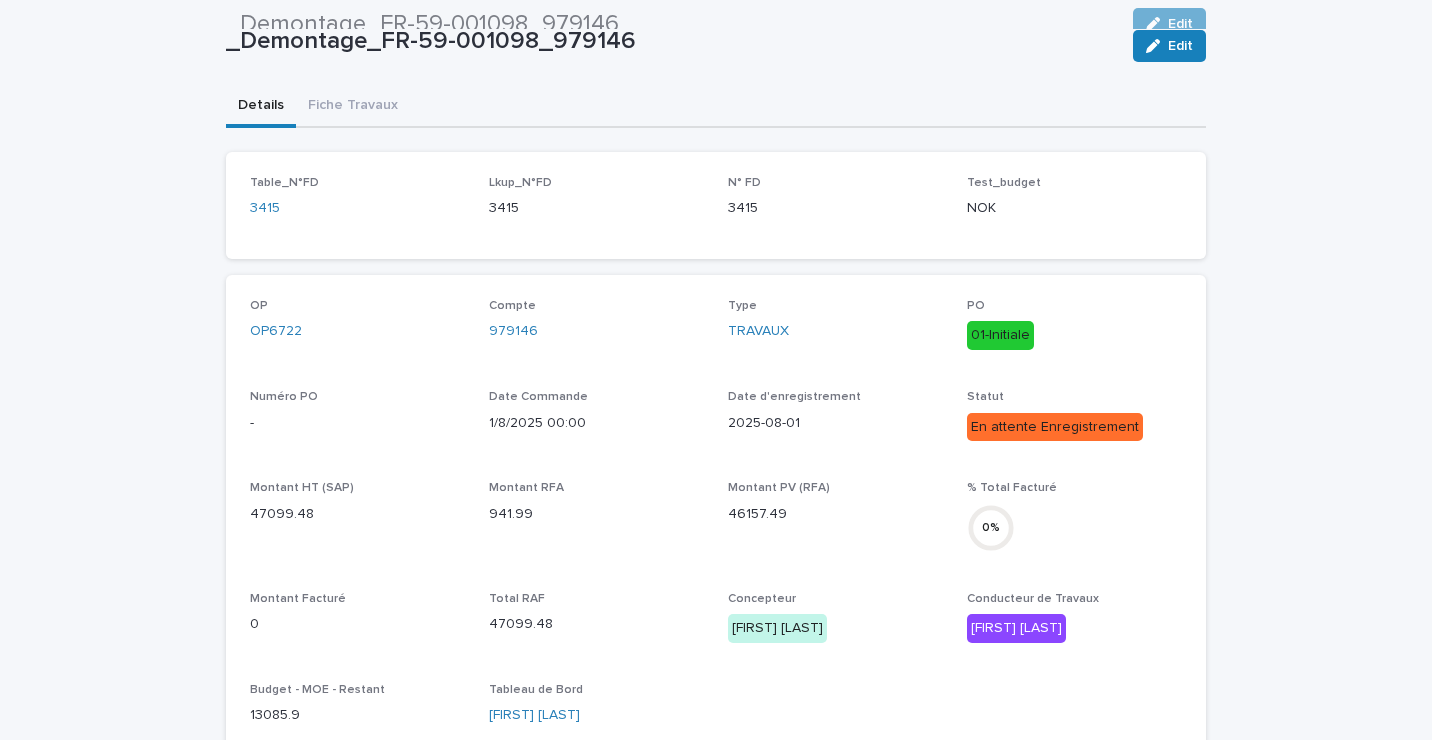 scroll, scrollTop: 0, scrollLeft: 0, axis: both 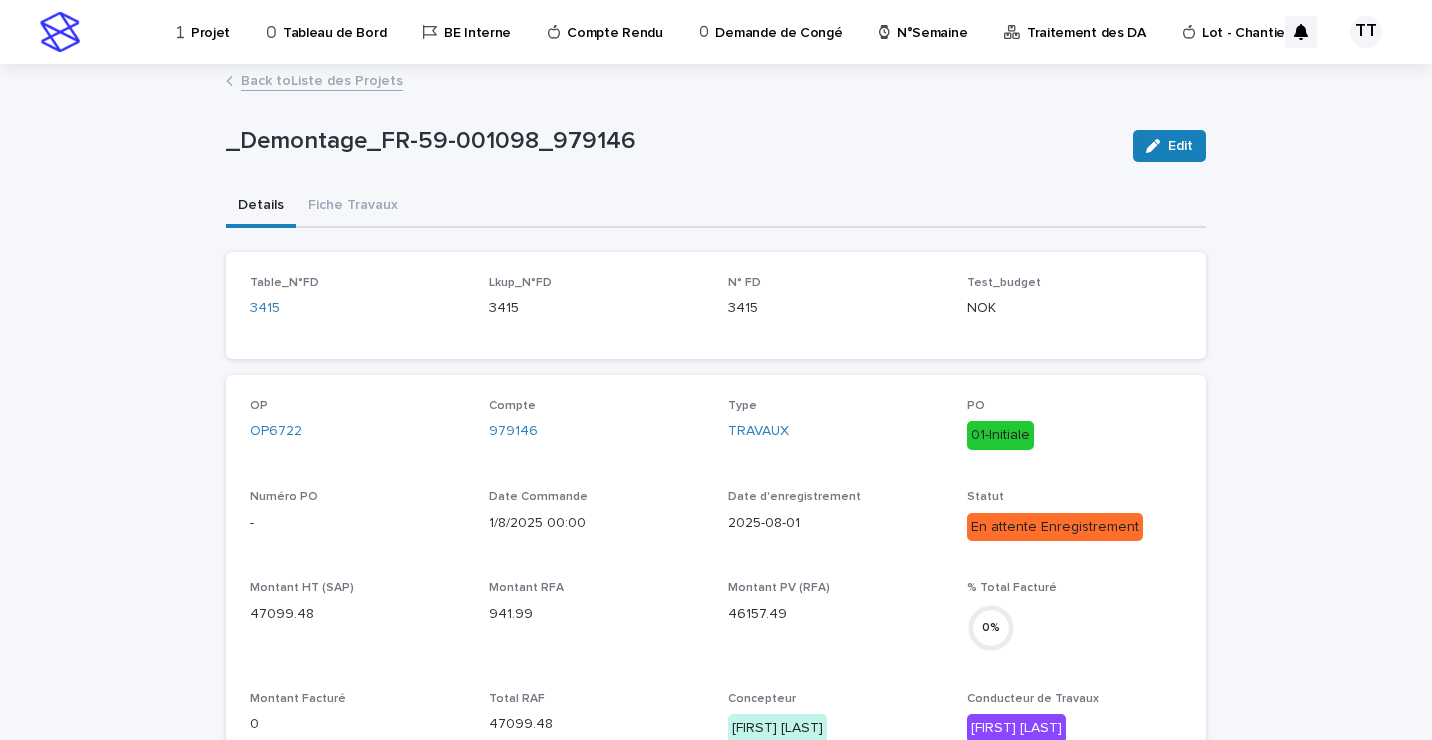 click on "Back to  Liste des Projets" at bounding box center [322, 79] 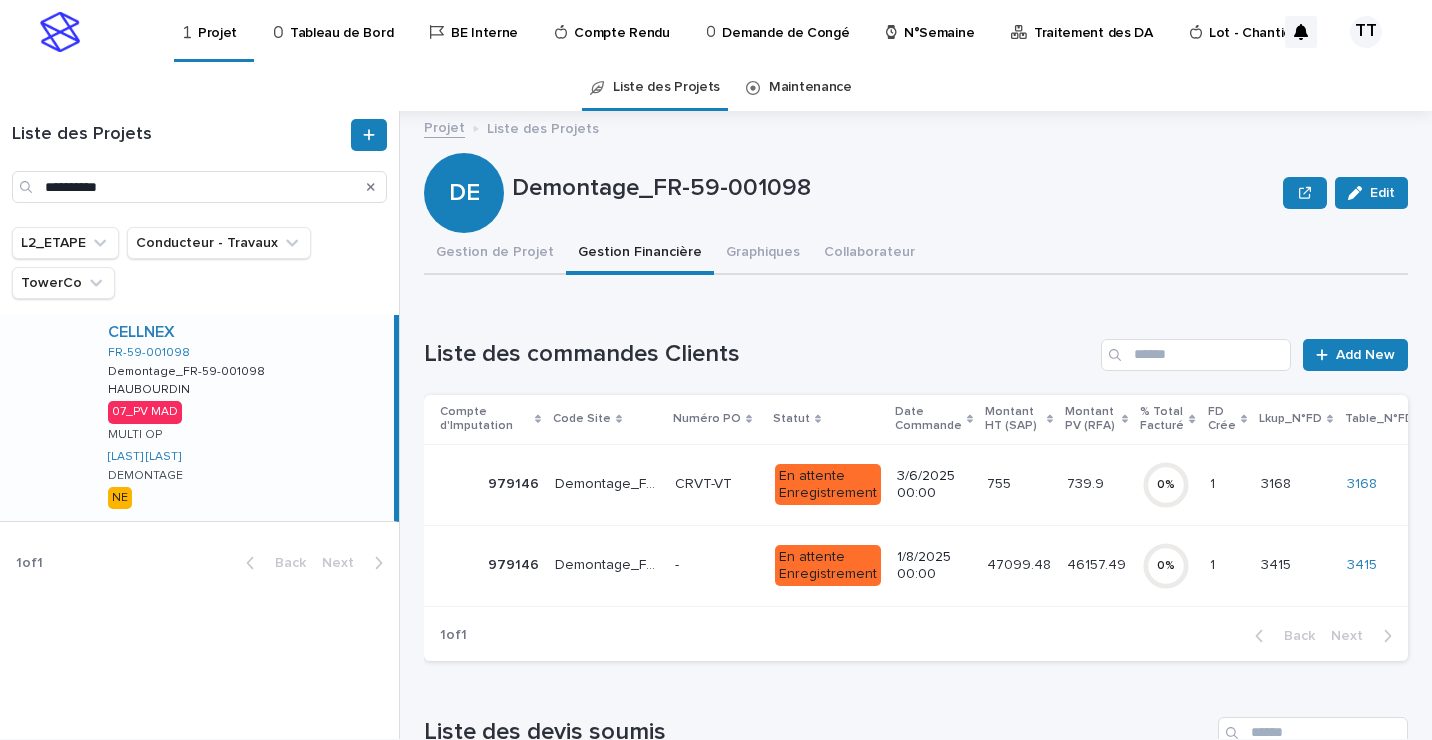 click on "CELLNEX   FR-59-001098   Demontage_FR-59-001098 Demontage_FR-59-001098   HAUBOURDIN HAUBOURDIN   07_PV MAD MULTI OP [LAST] [FIRST]   DEMONTAGE NE" at bounding box center [243, 418] 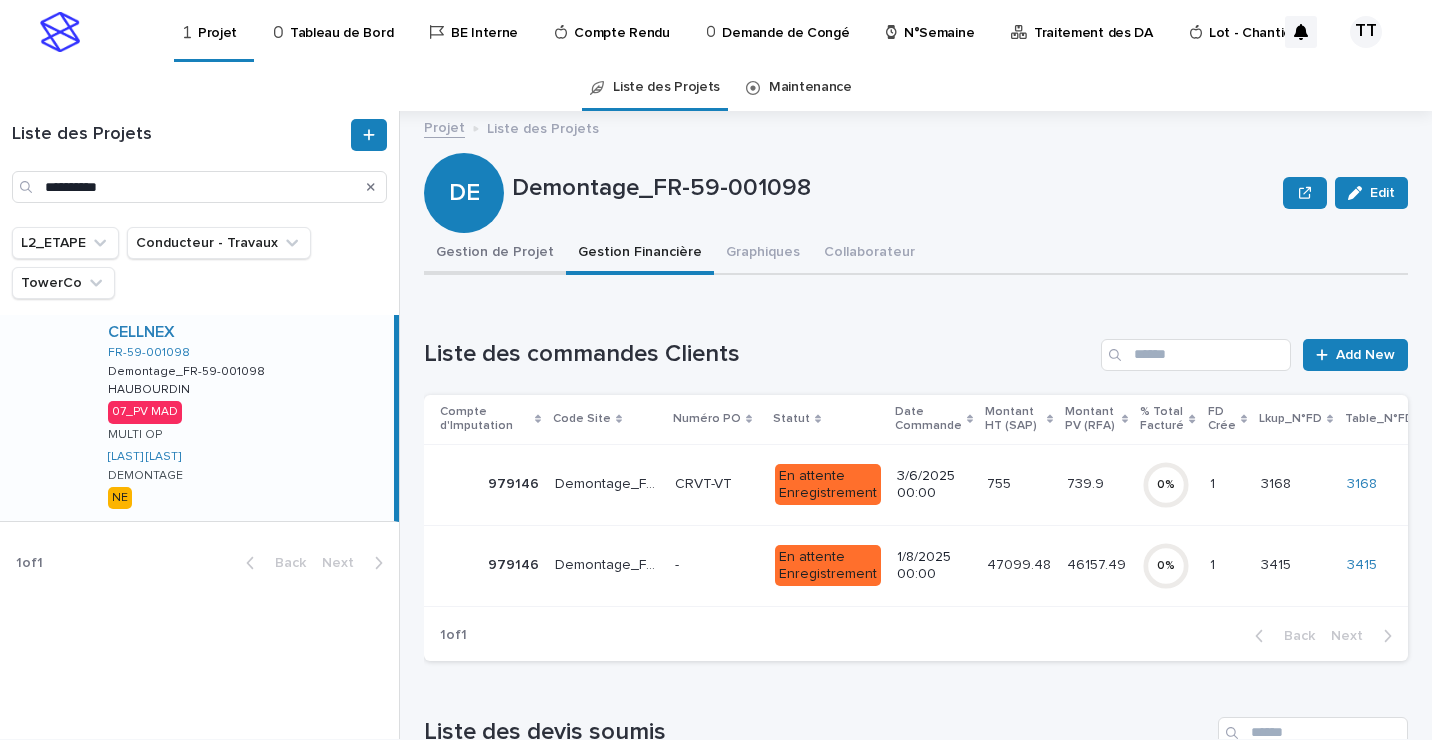 click on "Gestion de Projet" at bounding box center [495, 254] 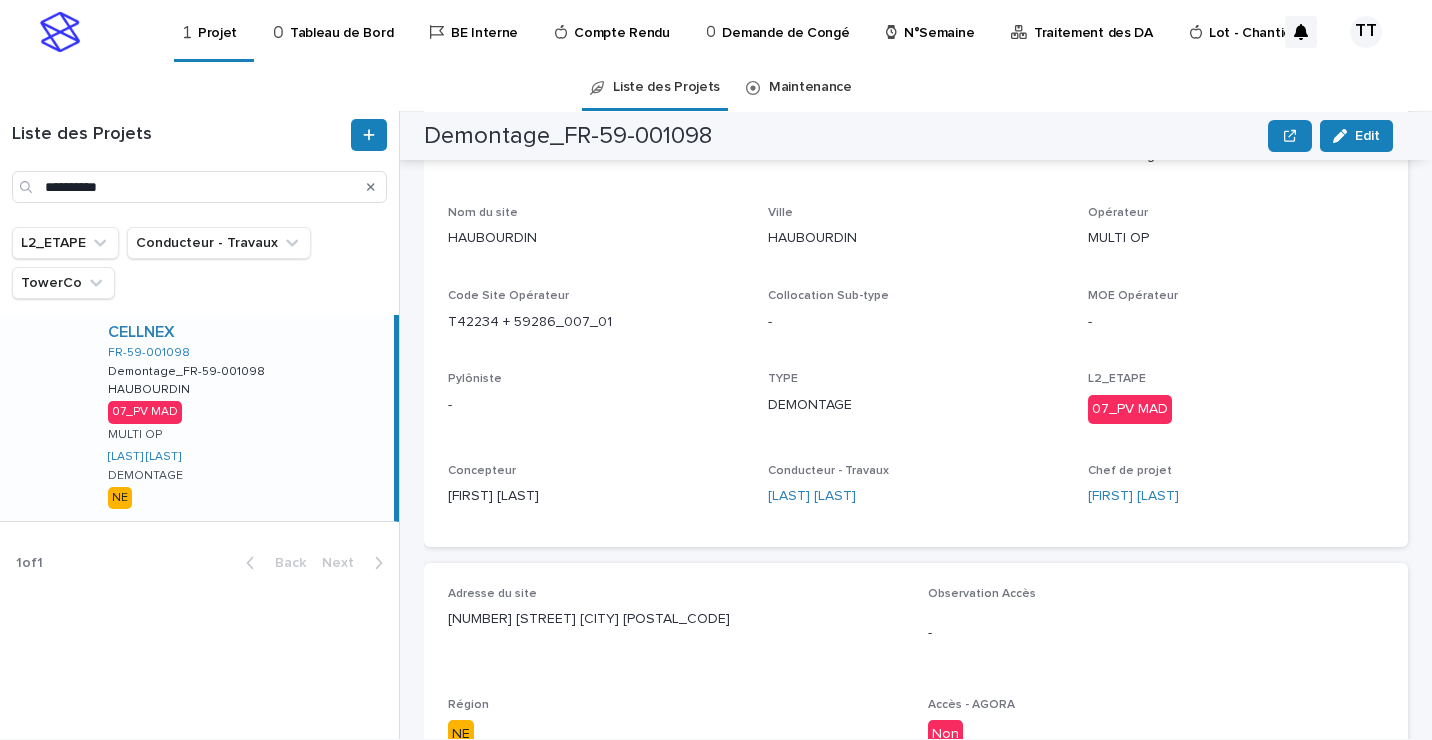 scroll, scrollTop: 0, scrollLeft: 0, axis: both 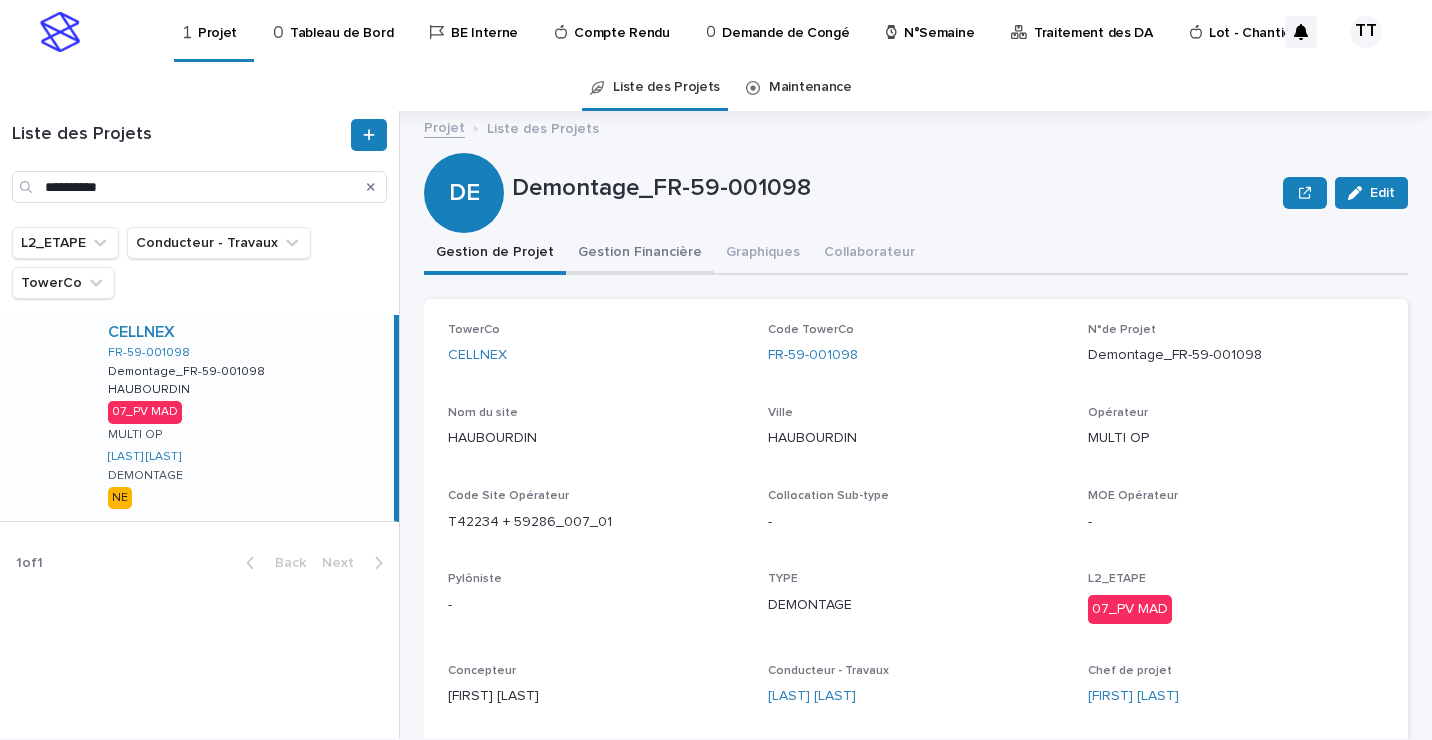 click on "Gestion Financière" at bounding box center (640, 254) 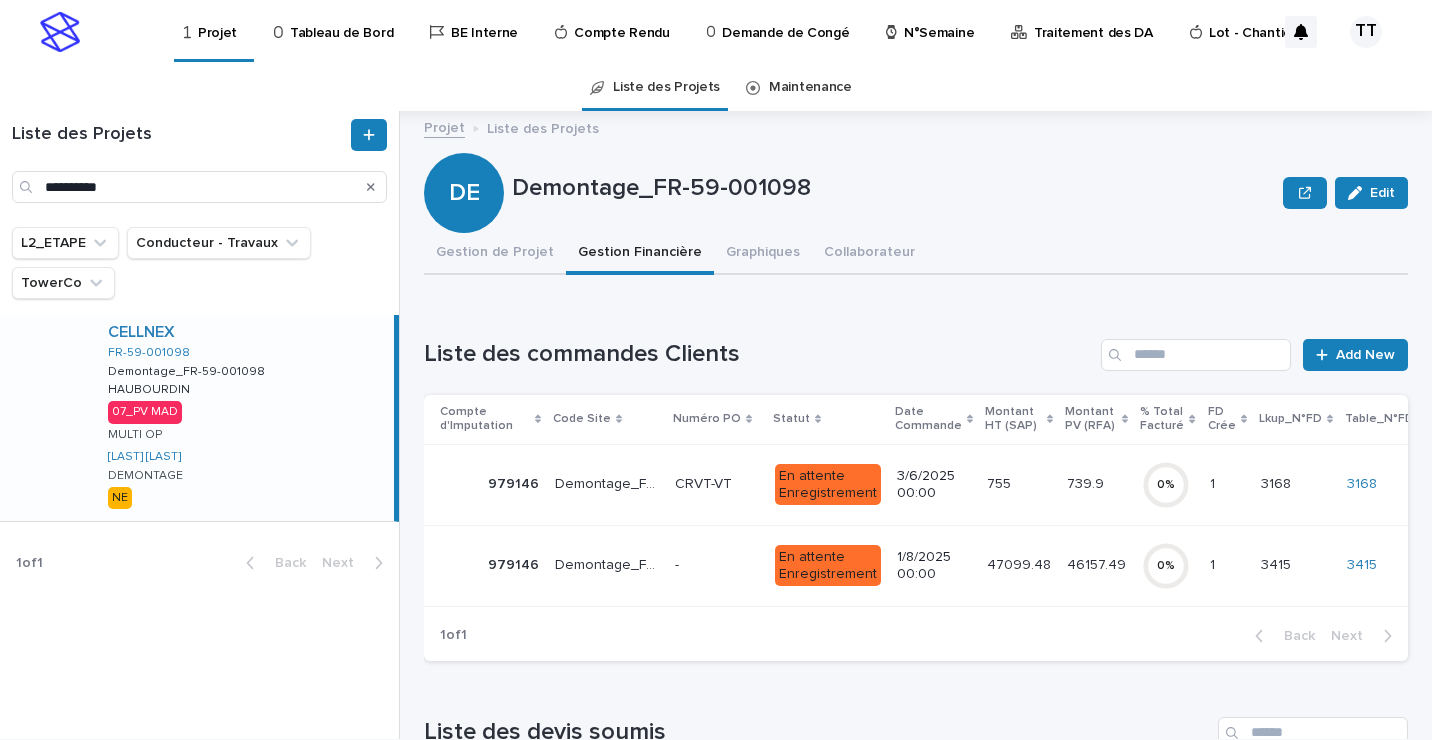 click on "1/8/2025 00:00" at bounding box center (934, 566) 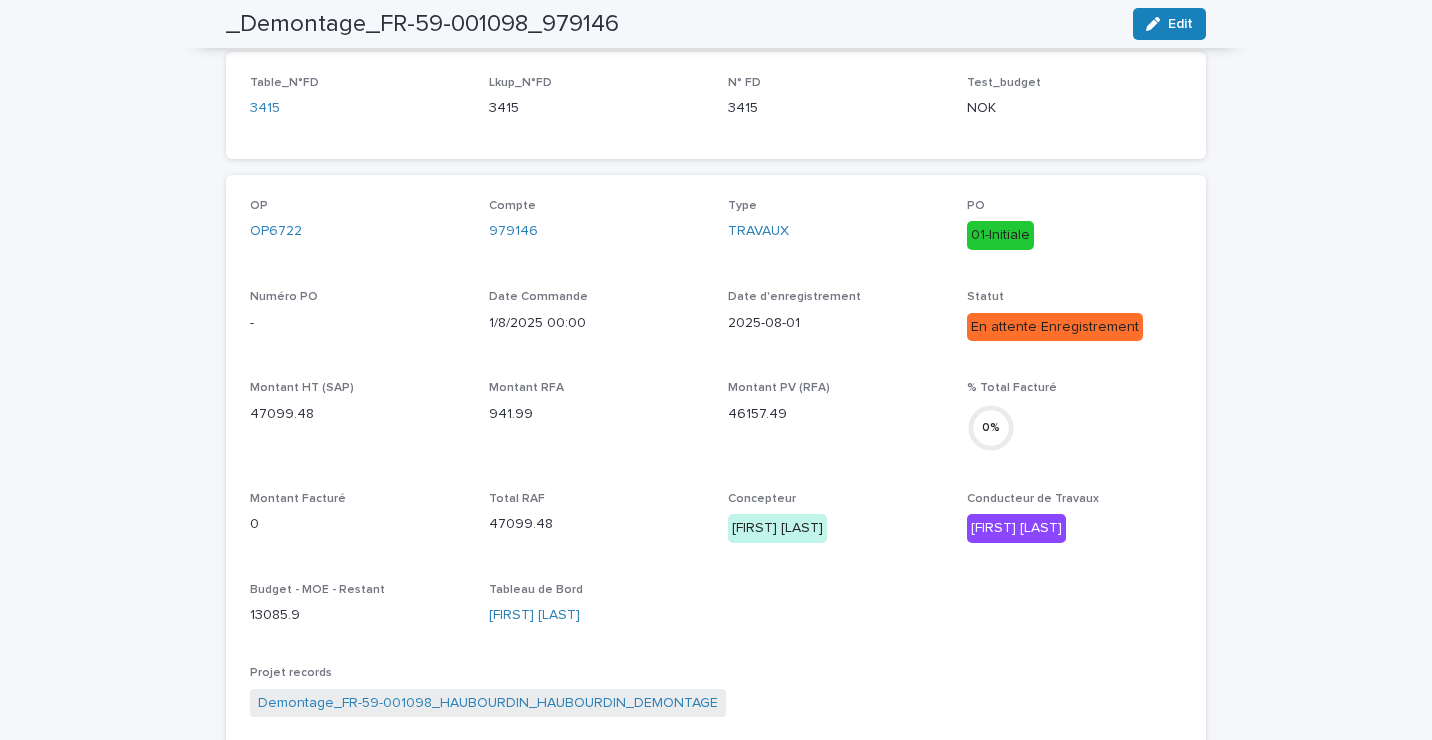 scroll, scrollTop: 100, scrollLeft: 0, axis: vertical 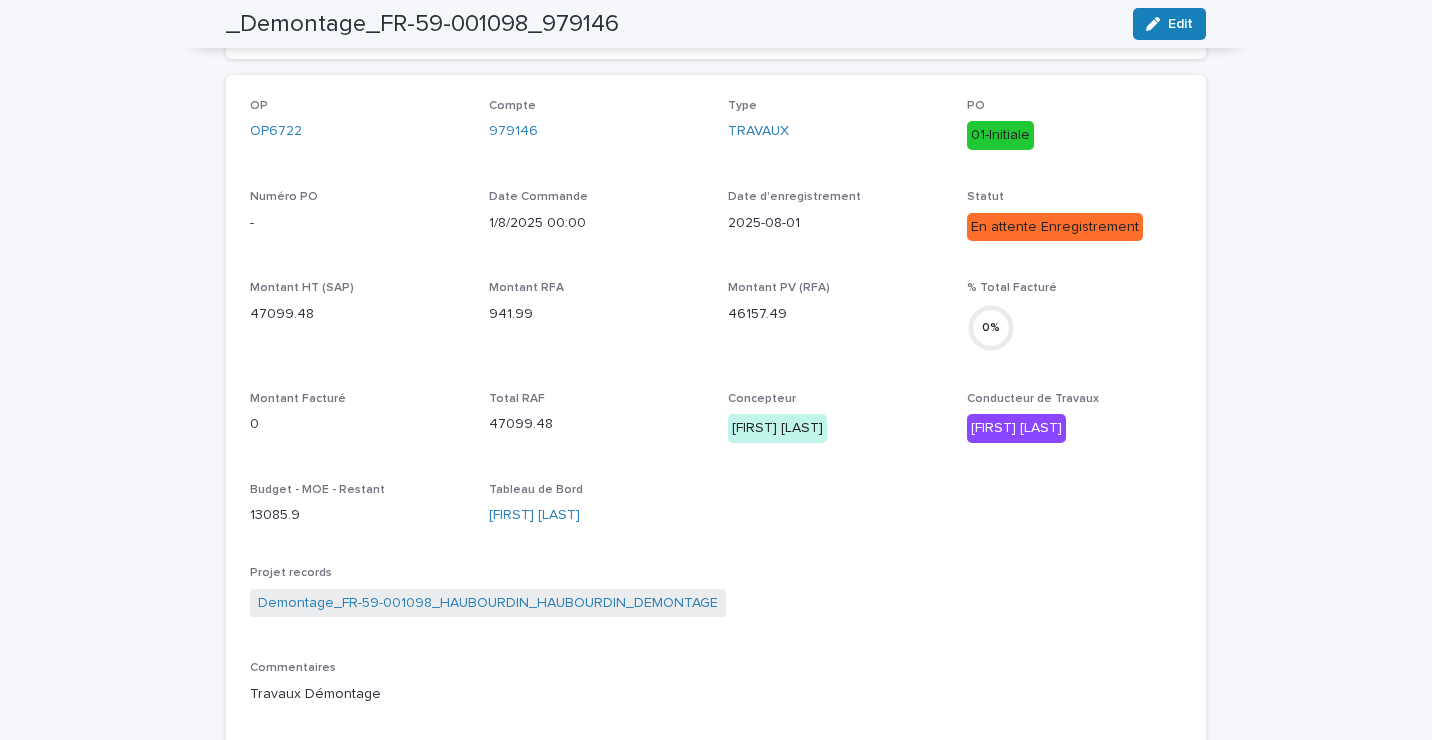 drag, startPoint x: 632, startPoint y: 375, endPoint x: 1114, endPoint y: 538, distance: 508.81528 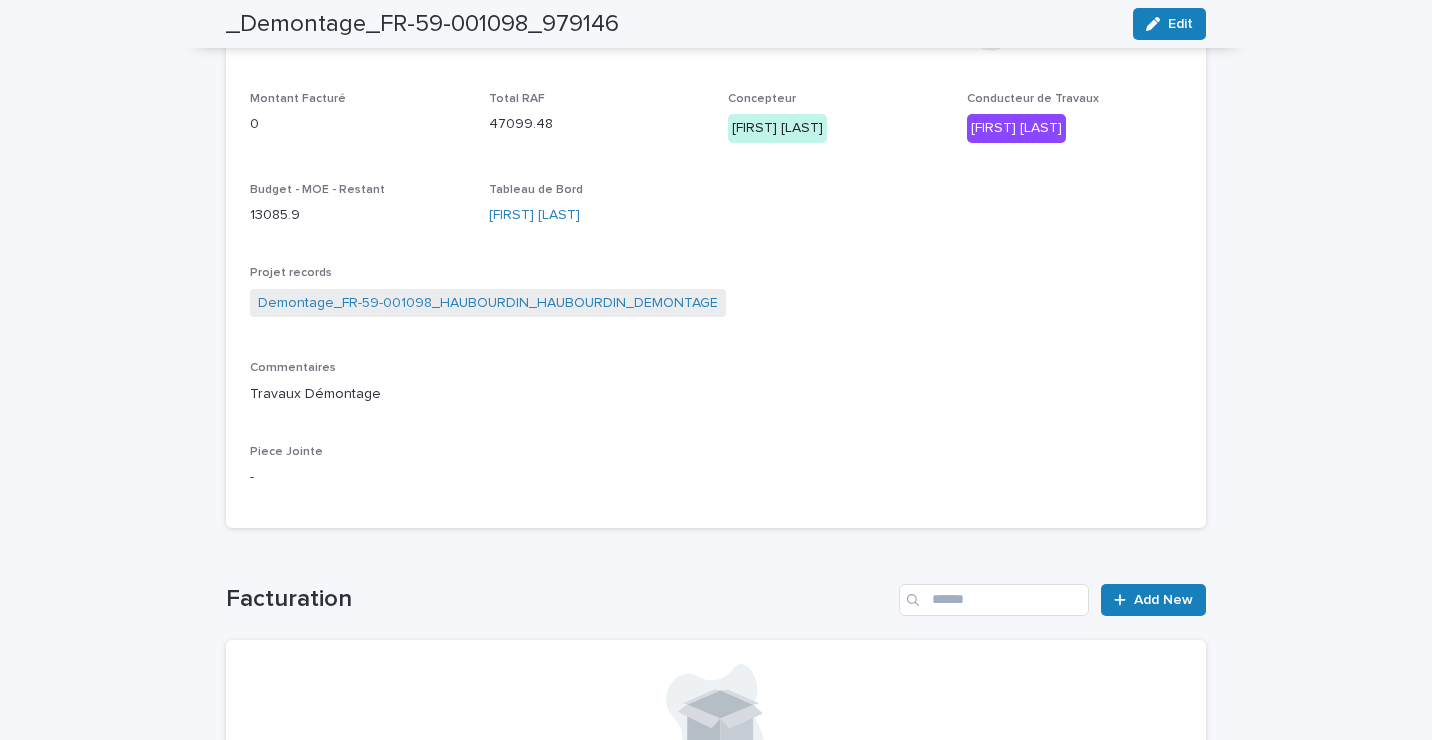 scroll, scrollTop: 845, scrollLeft: 0, axis: vertical 